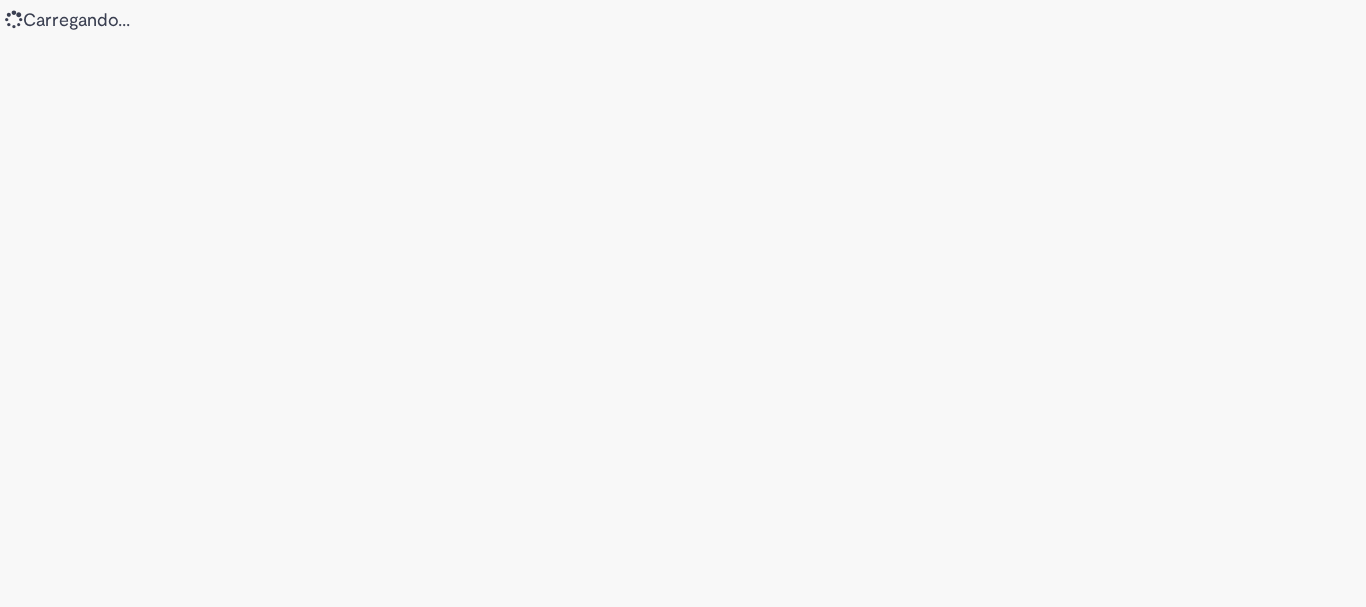 scroll, scrollTop: 0, scrollLeft: 0, axis: both 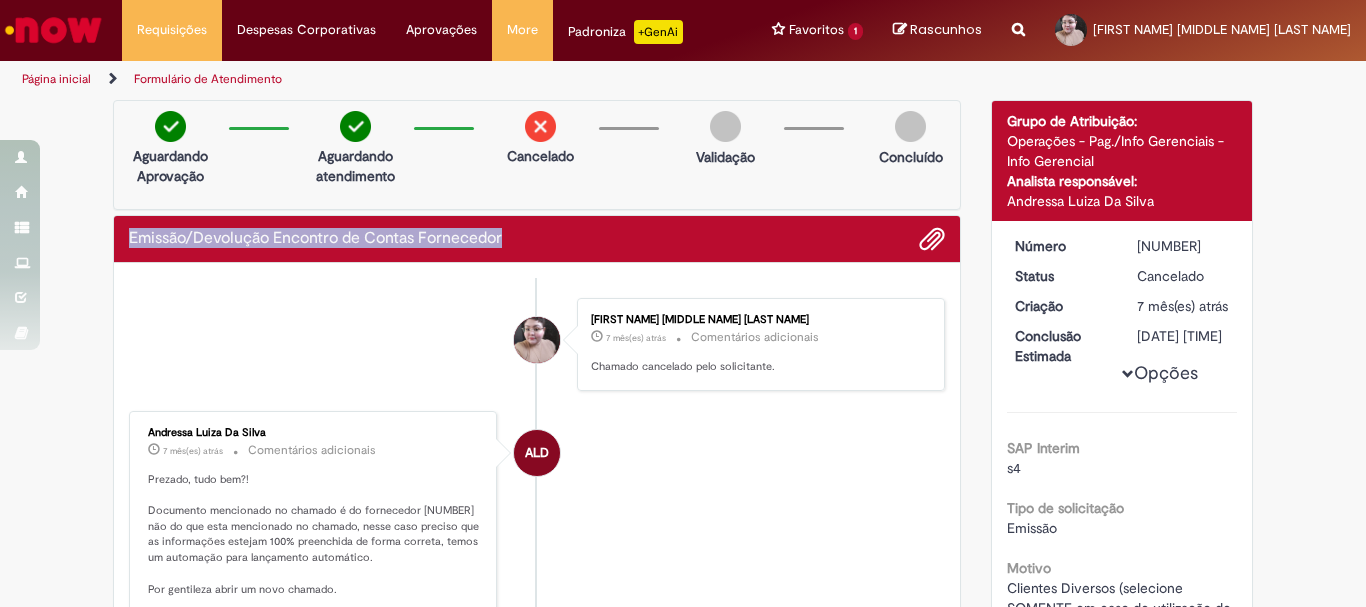 drag, startPoint x: 502, startPoint y: 238, endPoint x: 118, endPoint y: 232, distance: 384.04688 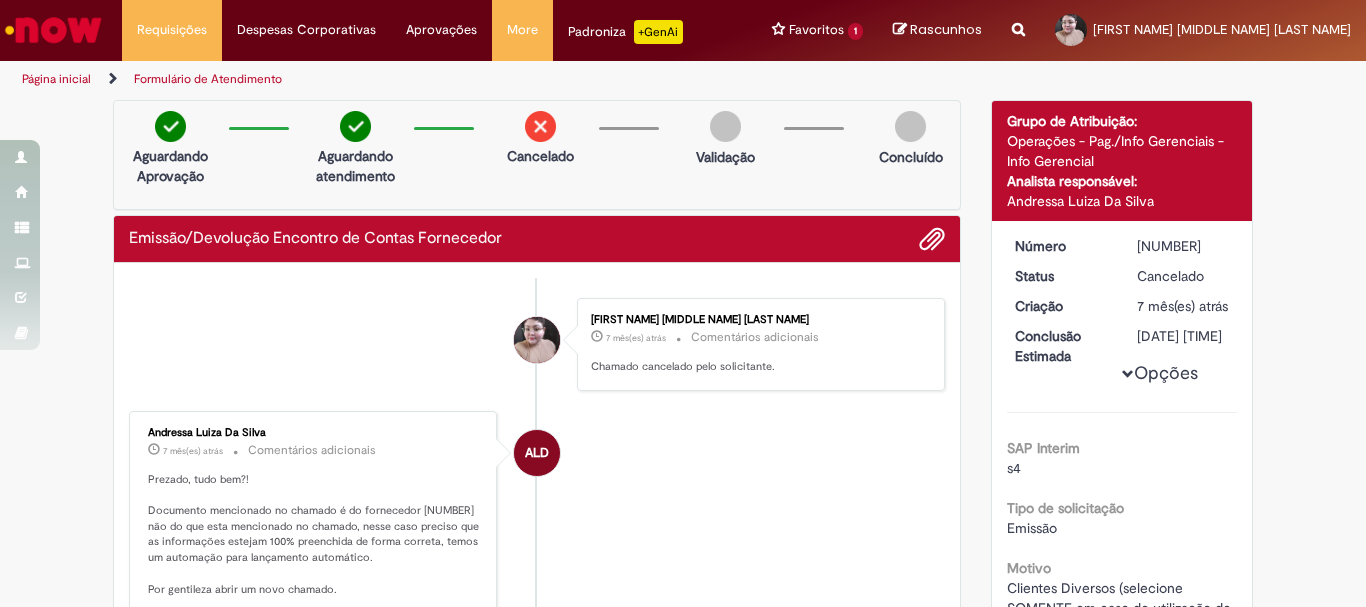 click at bounding box center [1018, 18] 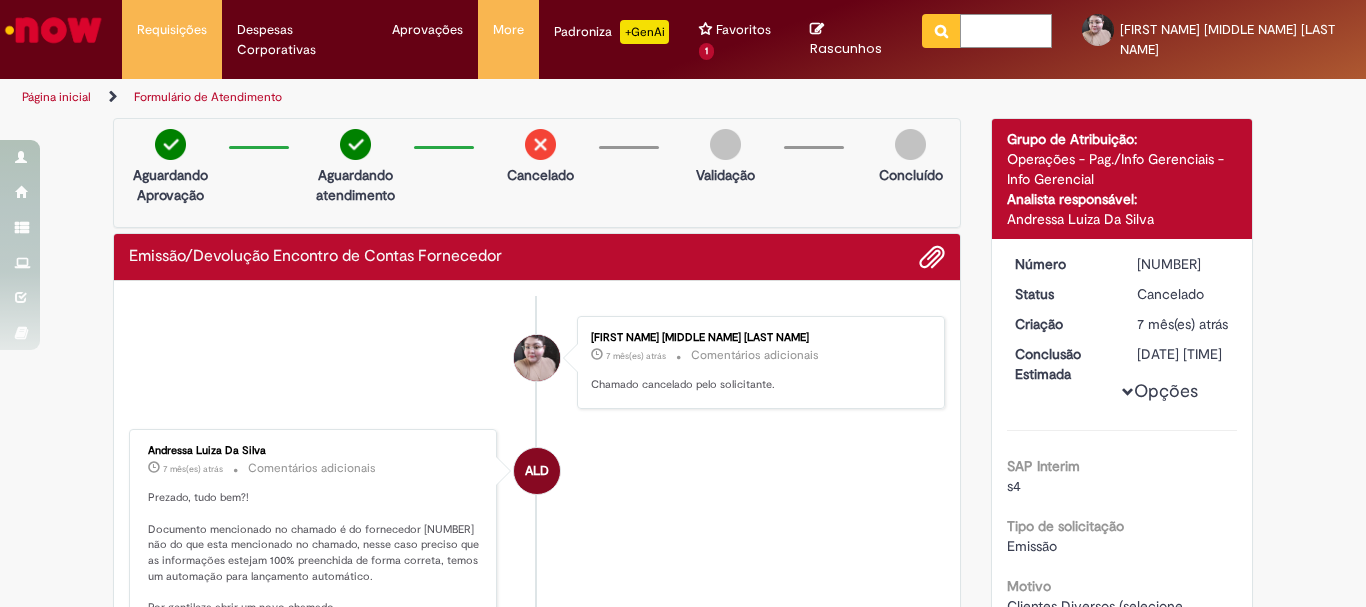 click at bounding box center (1006, 31) 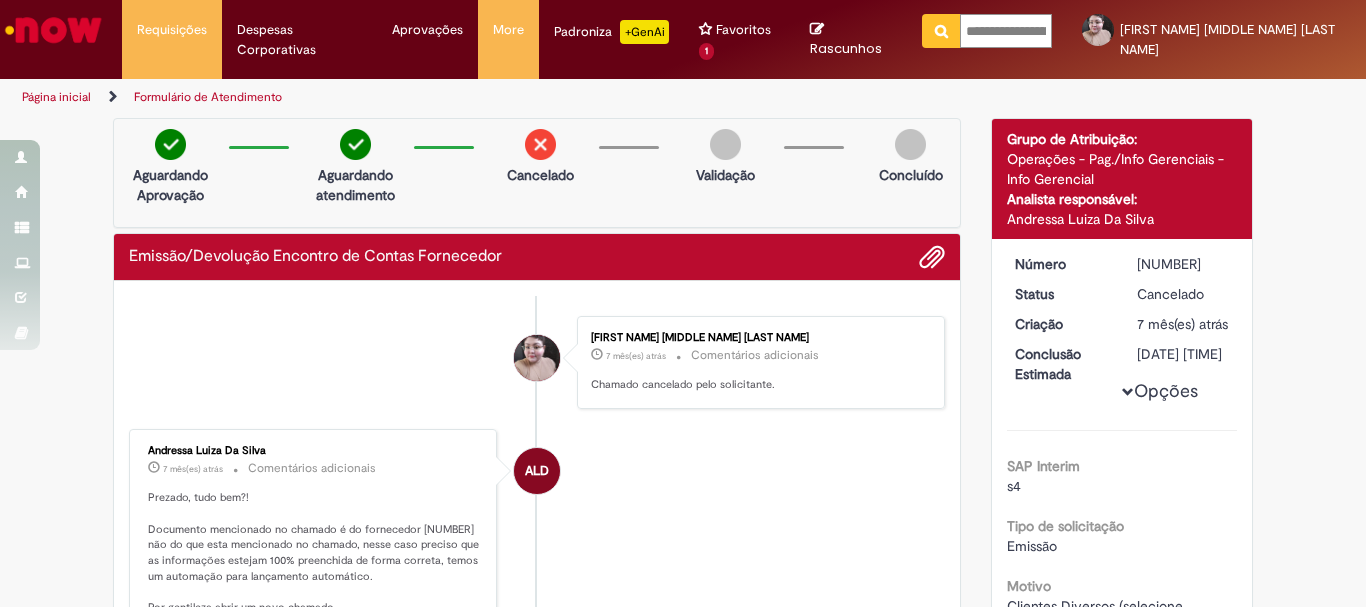 scroll, scrollTop: 0, scrollLeft: 249, axis: horizontal 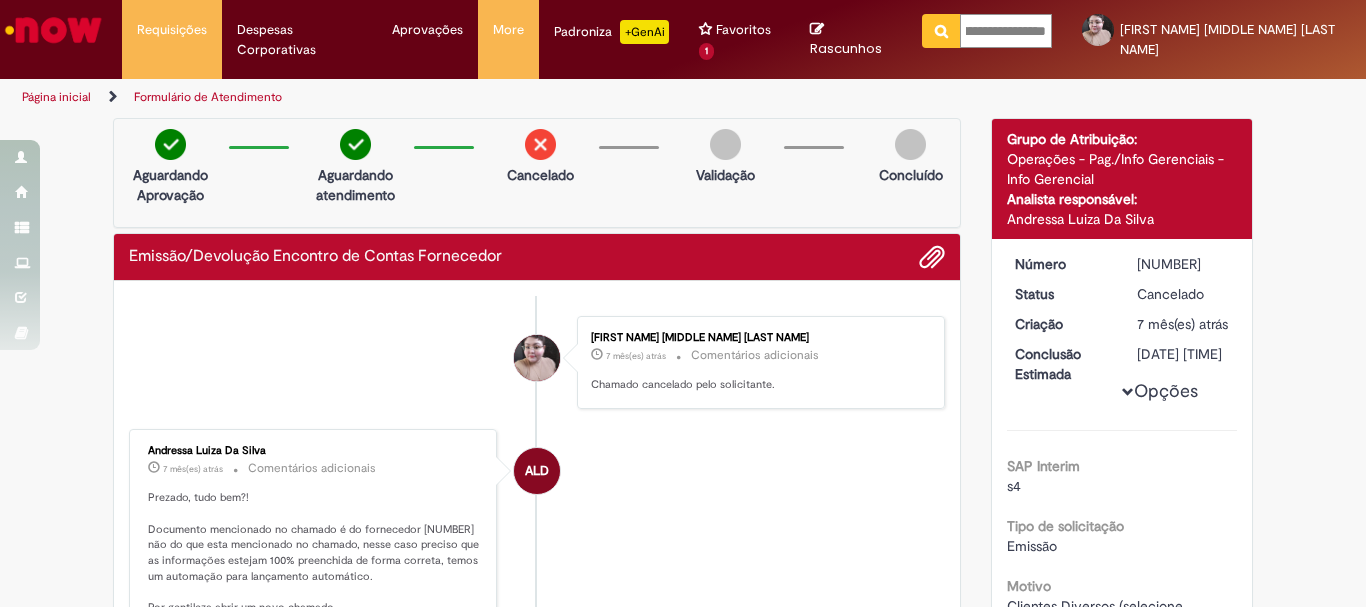 click at bounding box center (941, 31) 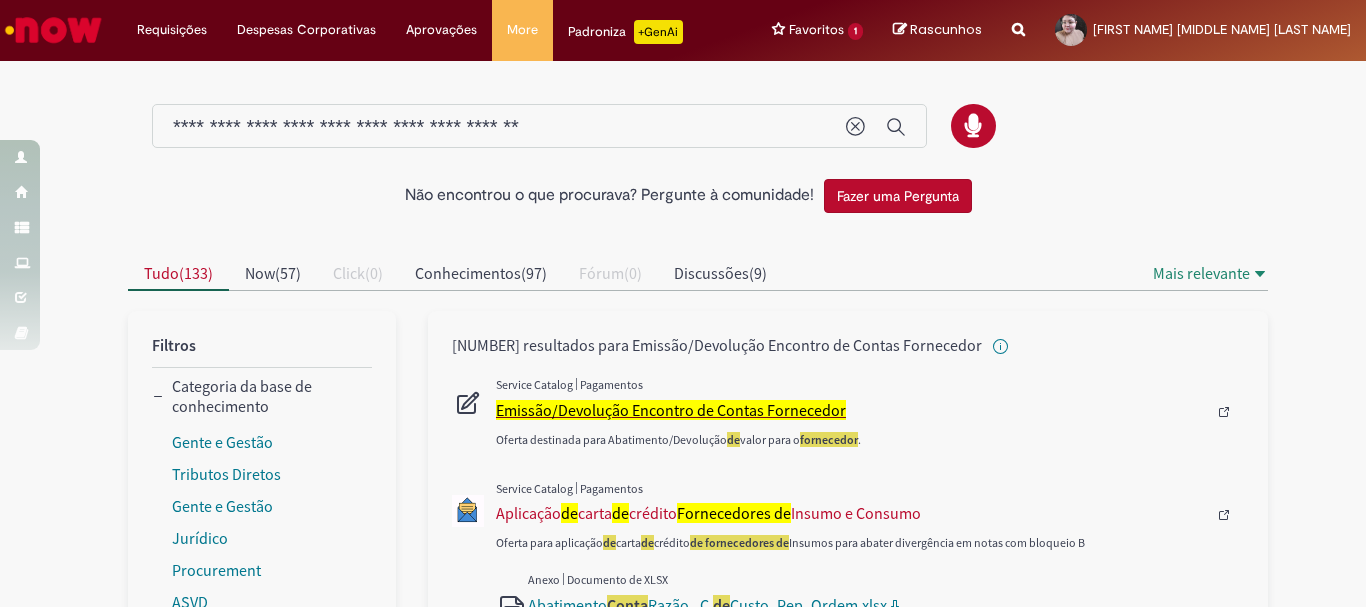 click on "Emissão/Devolução Encontro de Contas Fornecedor" at bounding box center (671, 410) 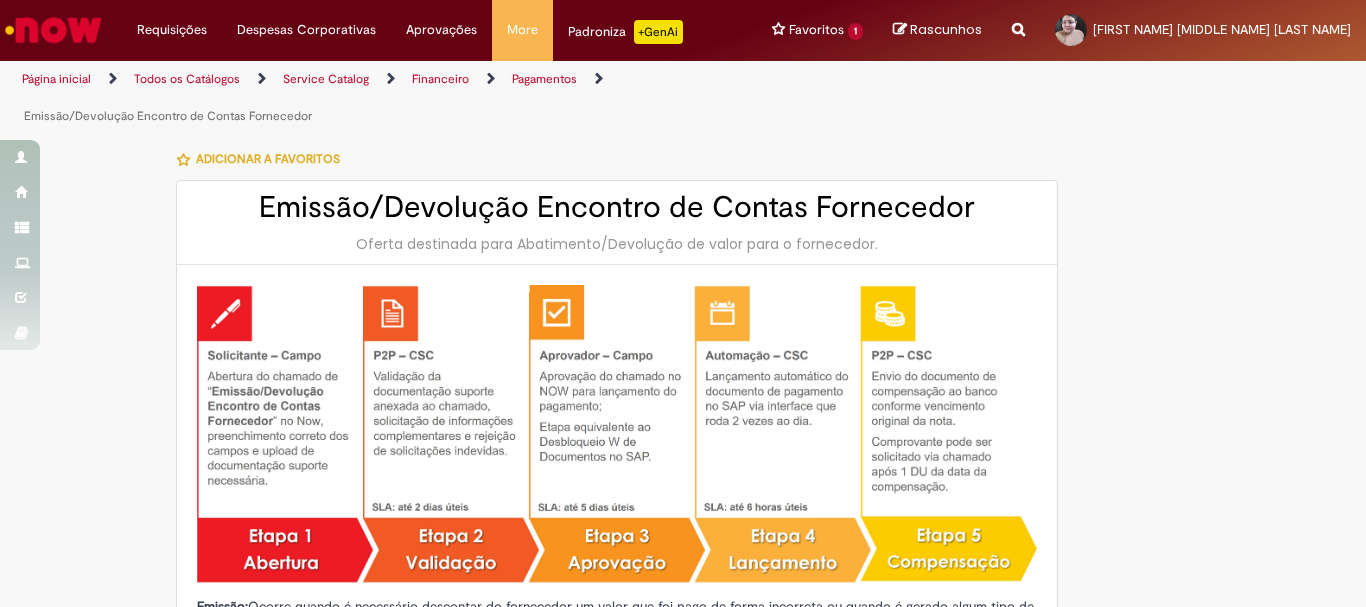 type on "**********" 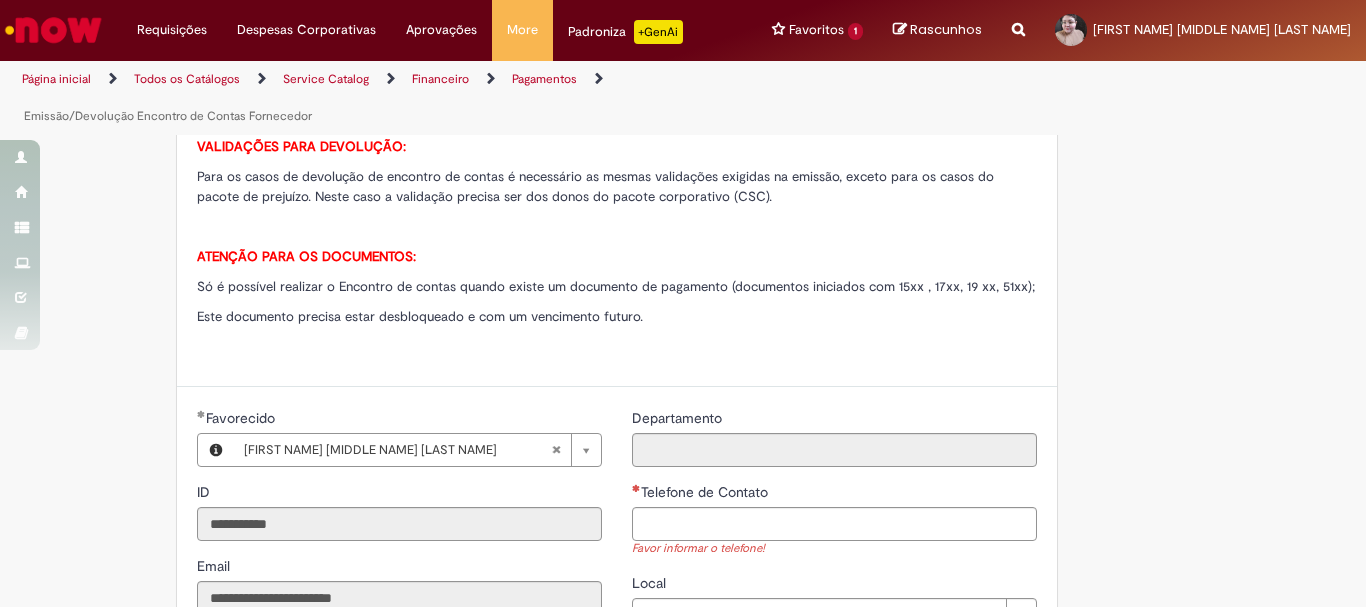 scroll, scrollTop: 900, scrollLeft: 0, axis: vertical 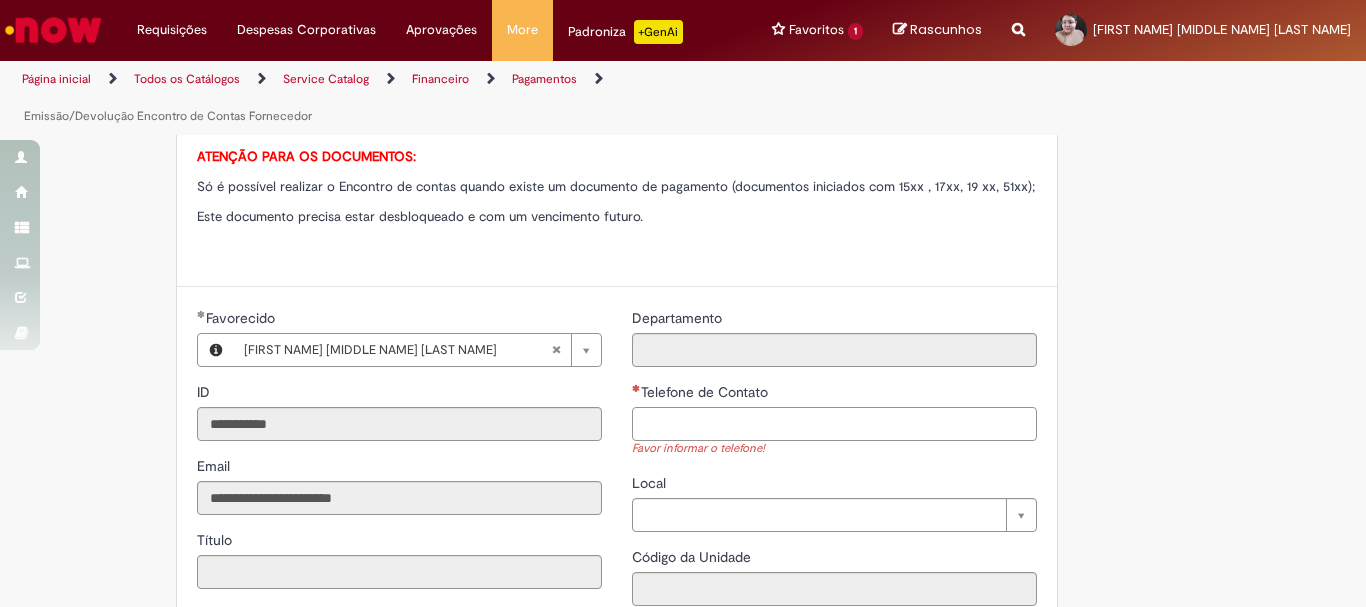 click on "Telefone de Contato" at bounding box center (834, 424) 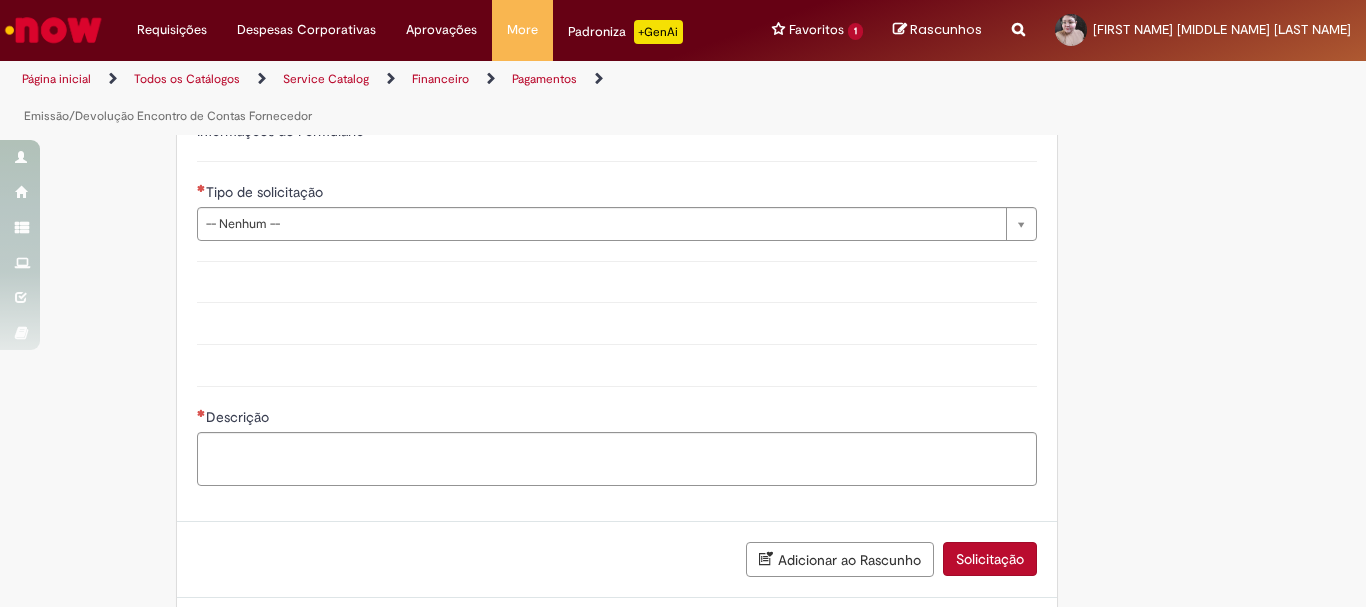 scroll, scrollTop: 1300, scrollLeft: 0, axis: vertical 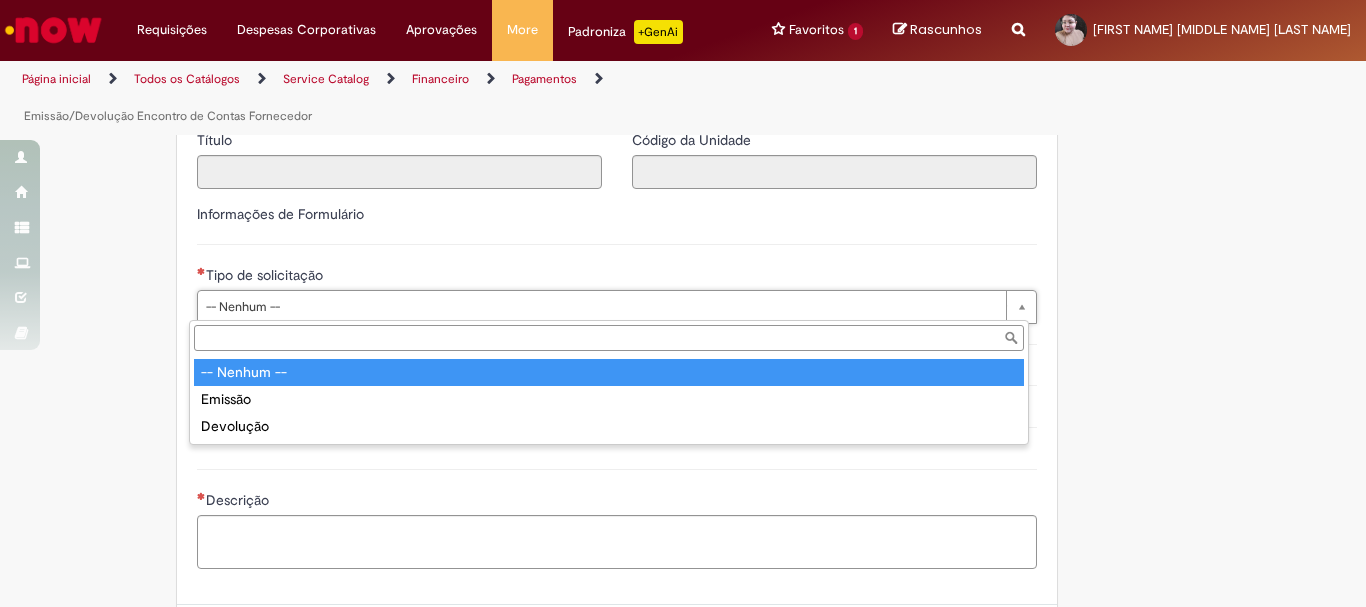 type on "**********" 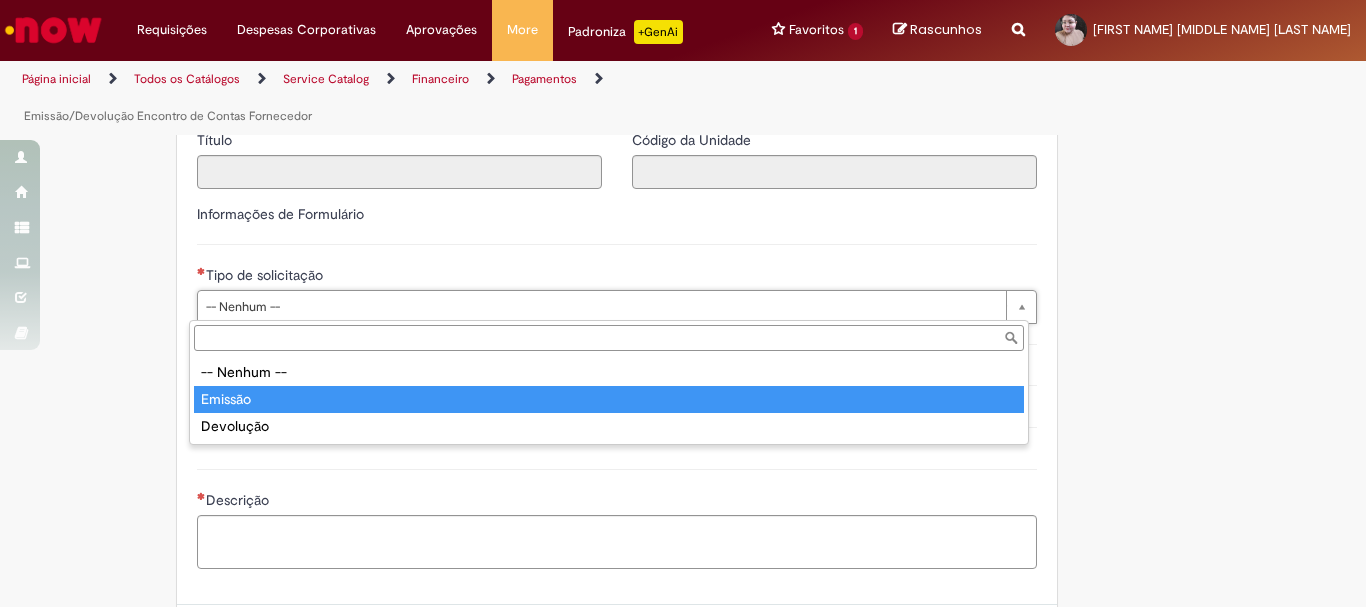 type on "*******" 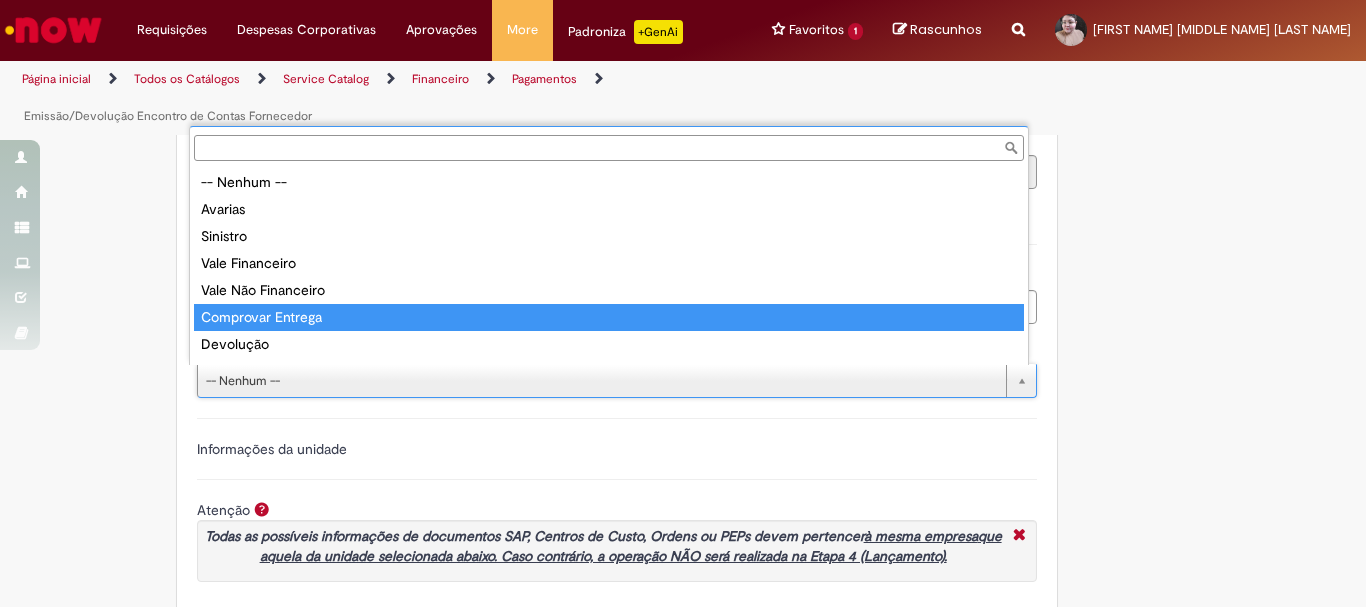 scroll, scrollTop: 159, scrollLeft: 0, axis: vertical 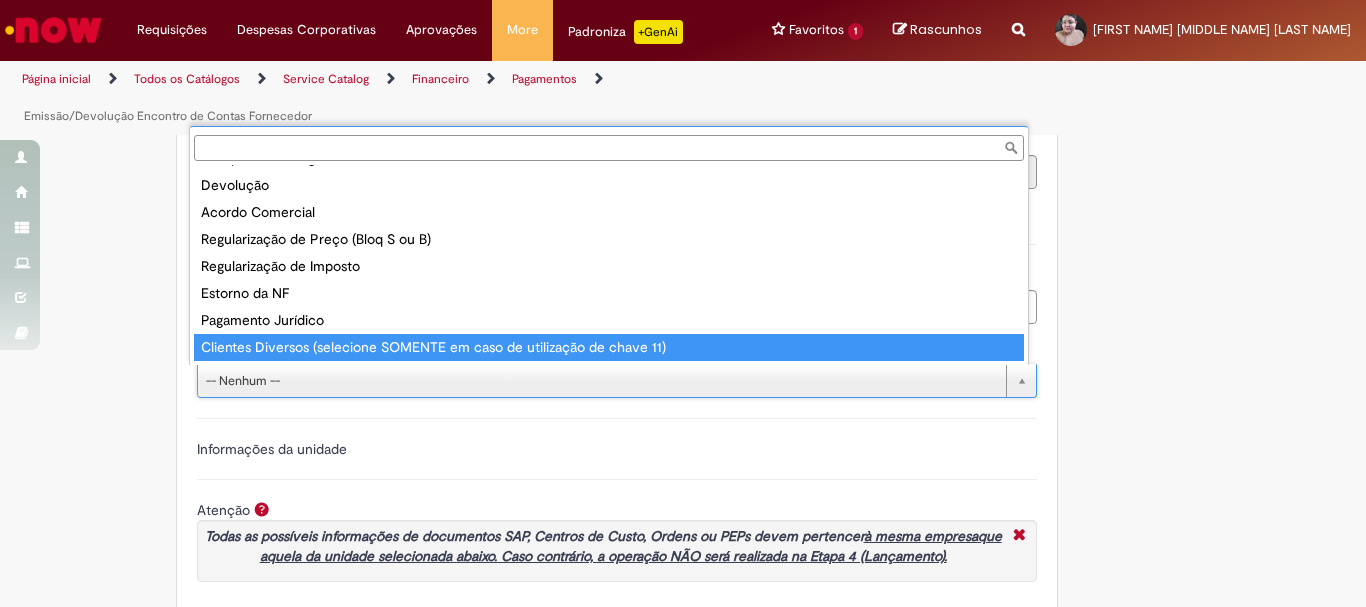 type on "**********" 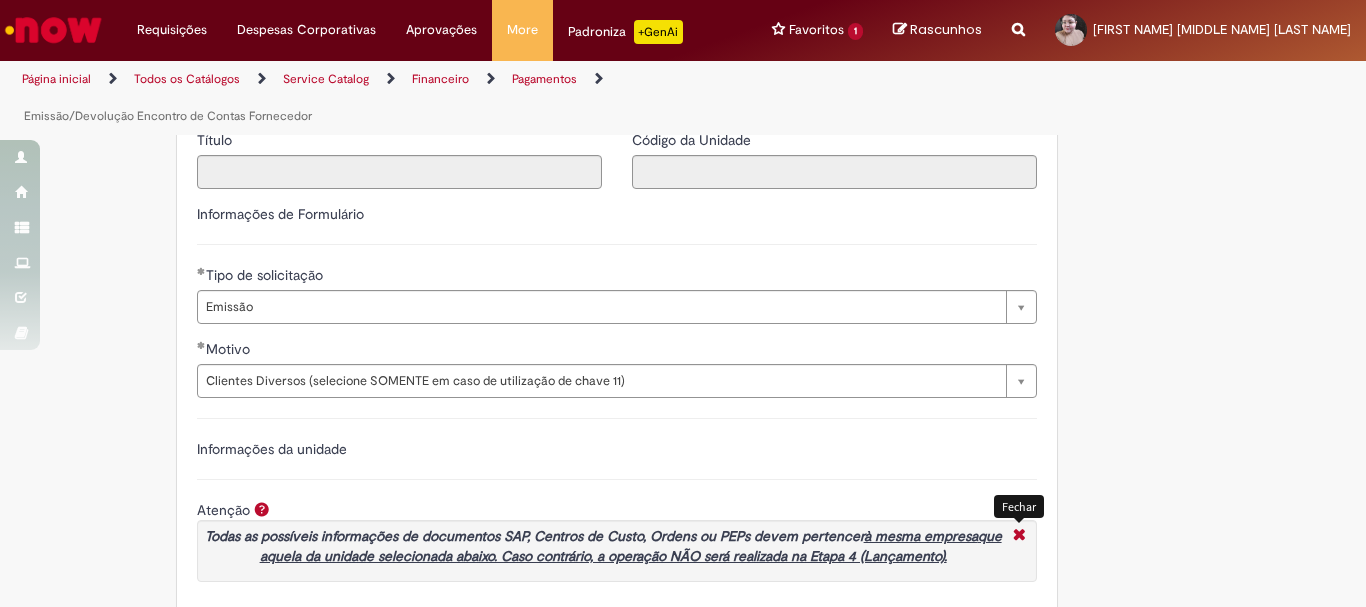 scroll, scrollTop: 1588, scrollLeft: 0, axis: vertical 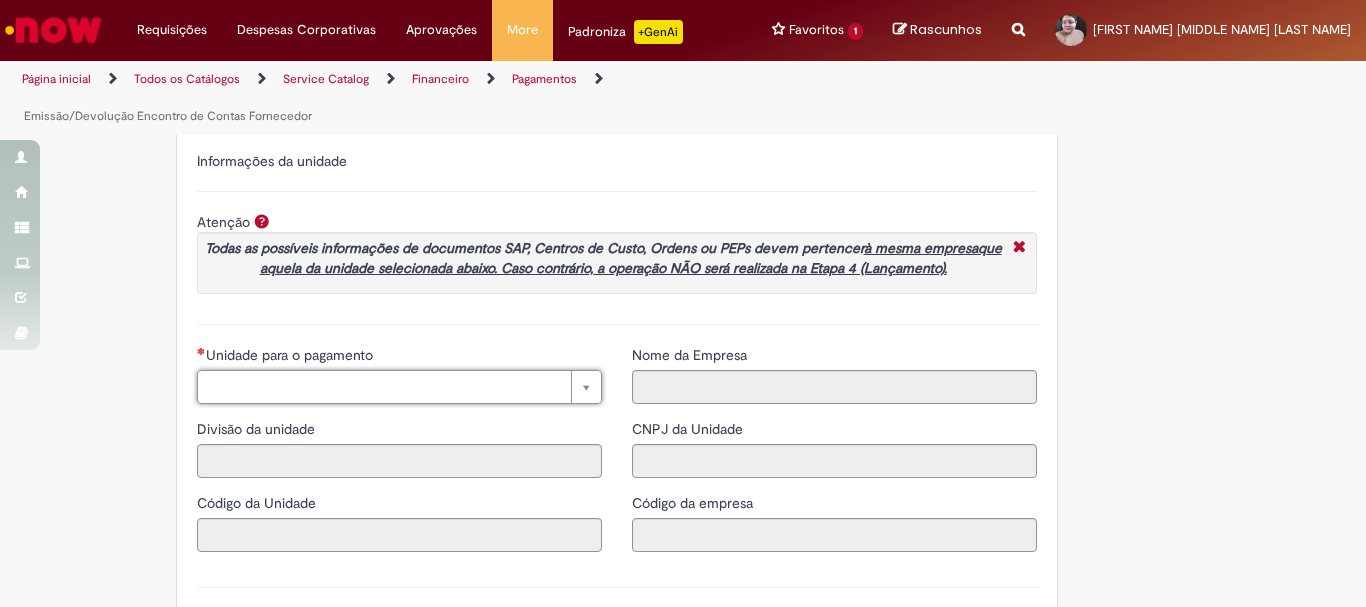 type on "*" 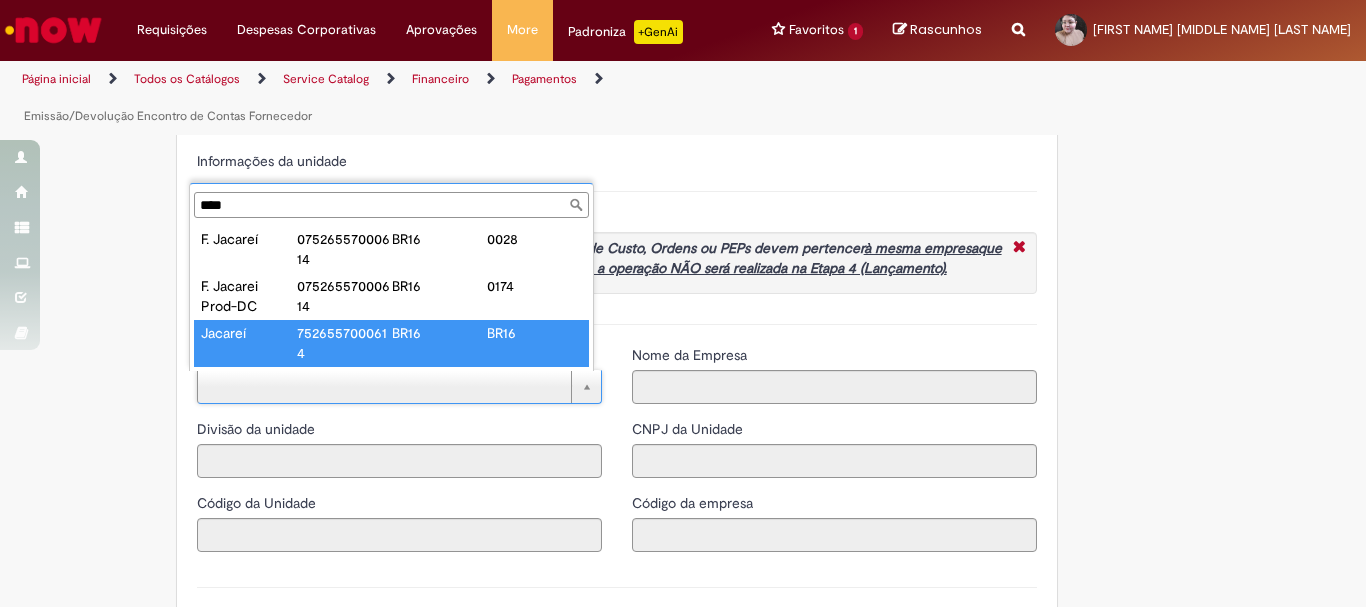 type on "****" 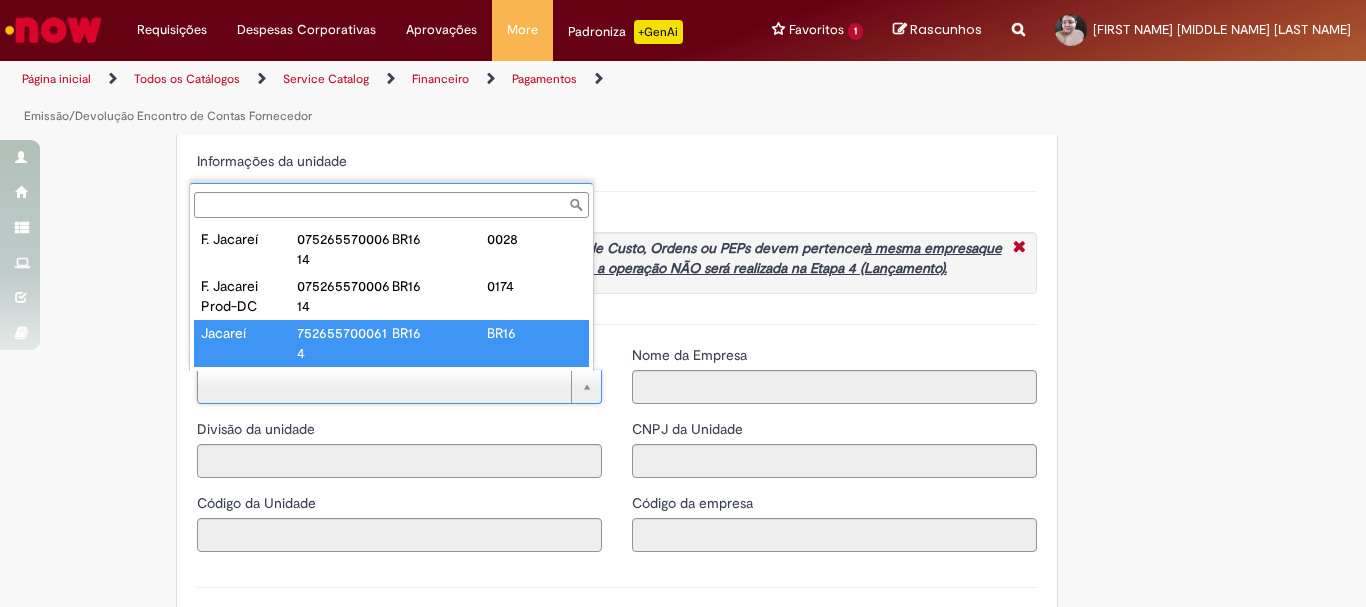 type on "****" 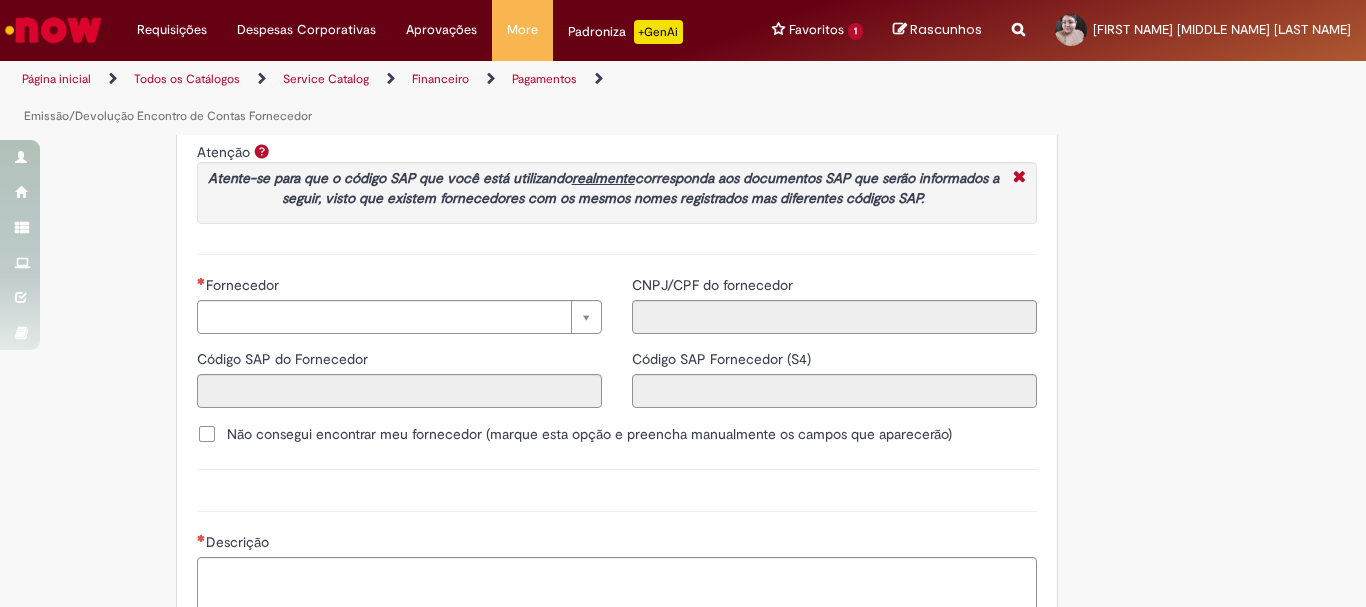 scroll, scrollTop: 2388, scrollLeft: 0, axis: vertical 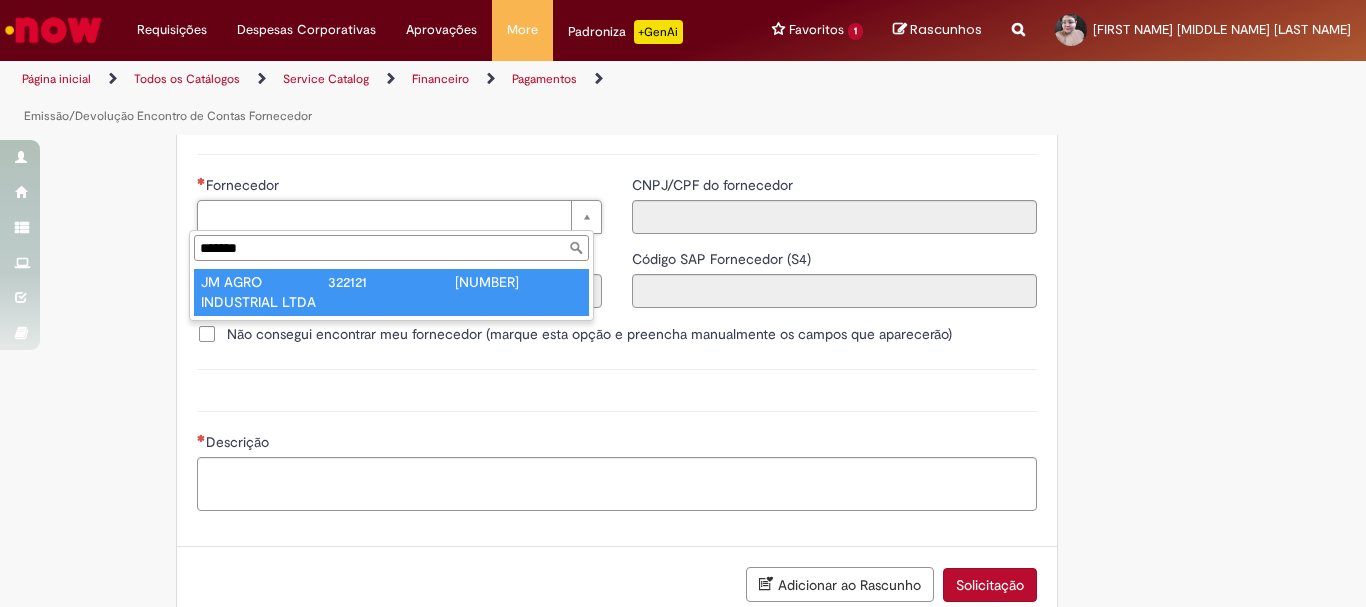 type on "*******" 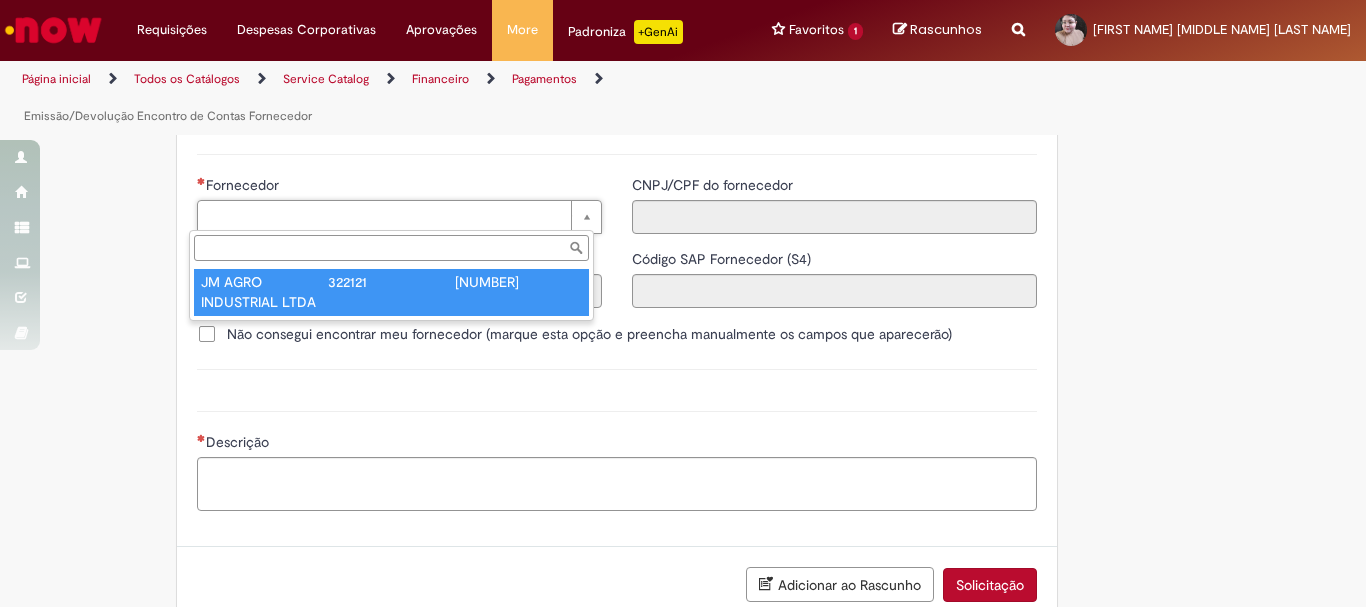 type on "******" 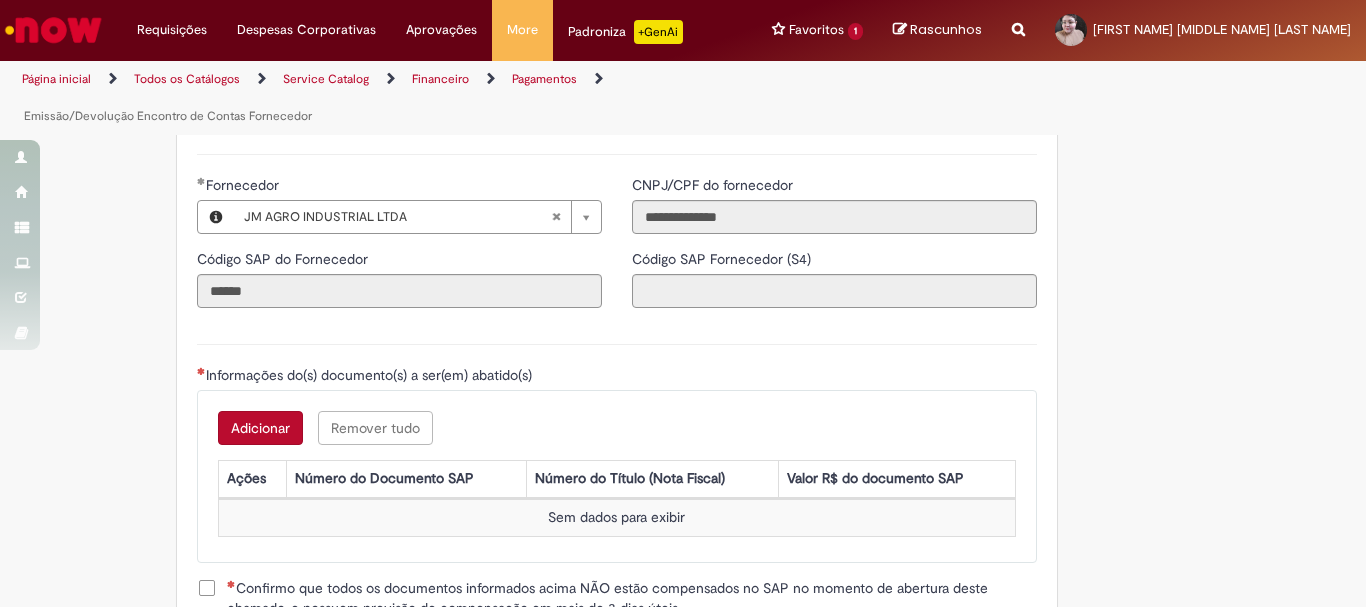 type on "**********" 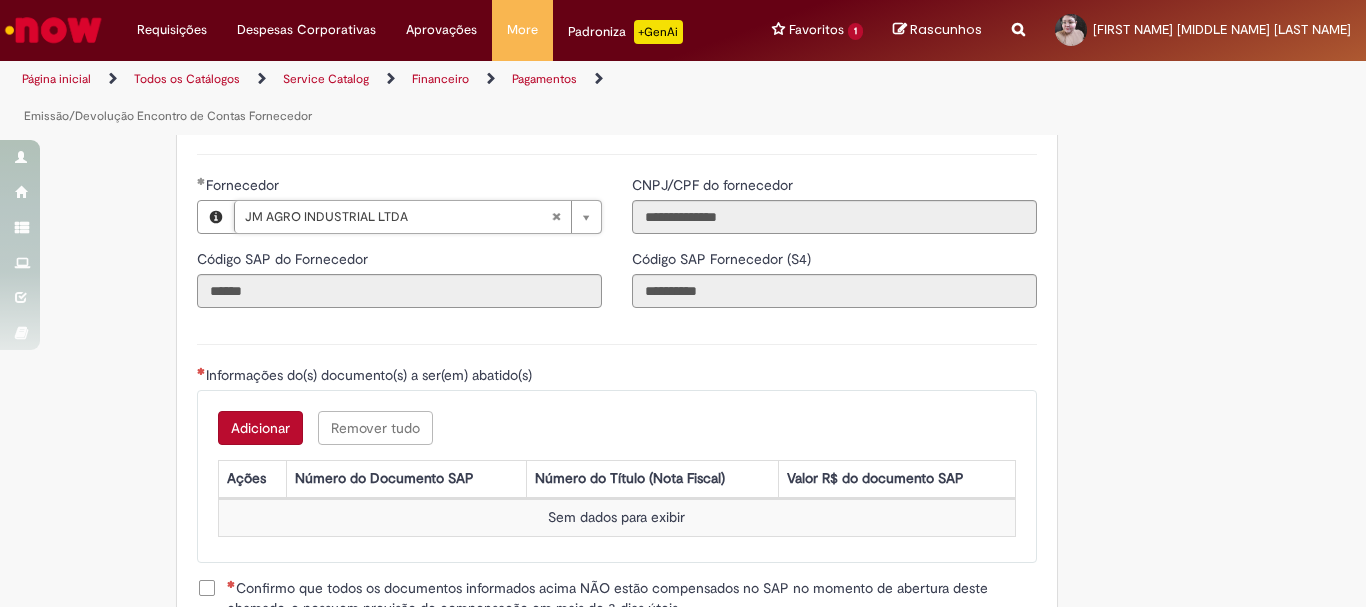 type 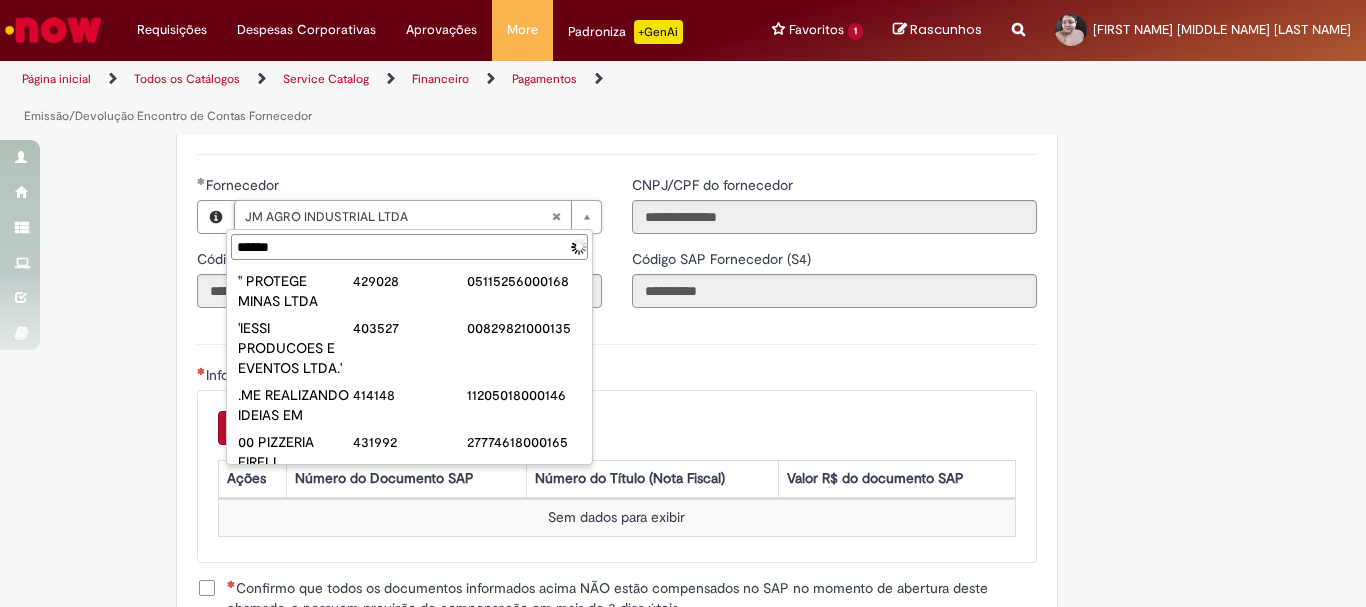 type on "*******" 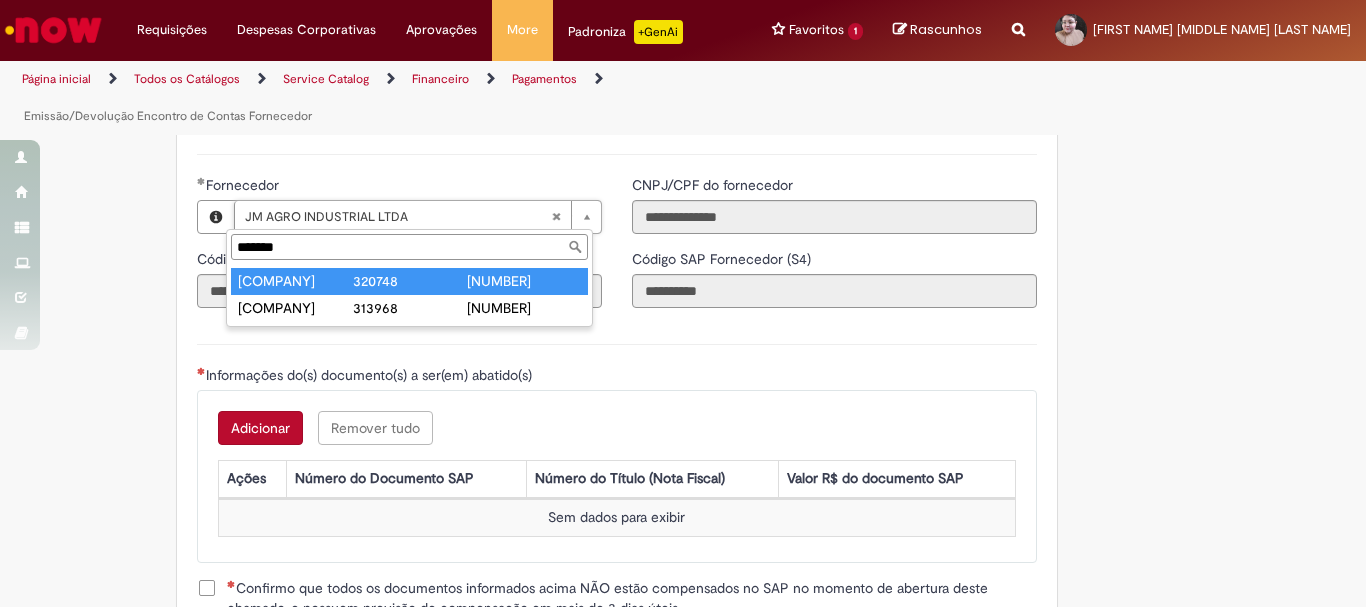 type on "**********" 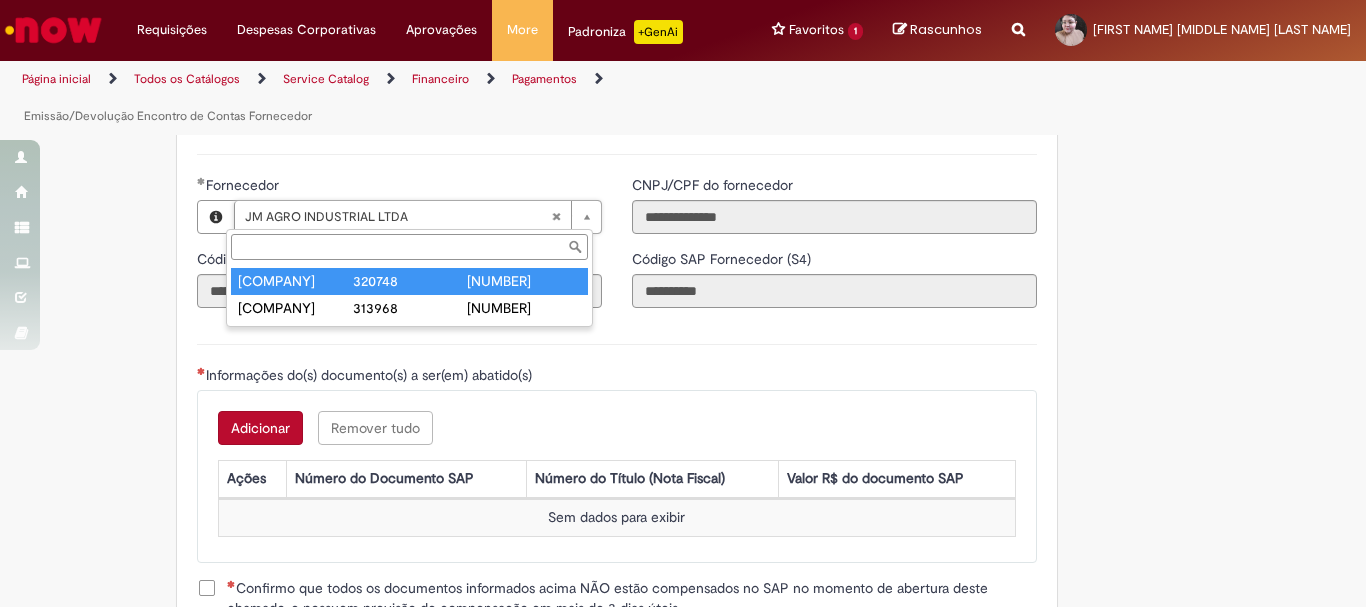 type on "******" 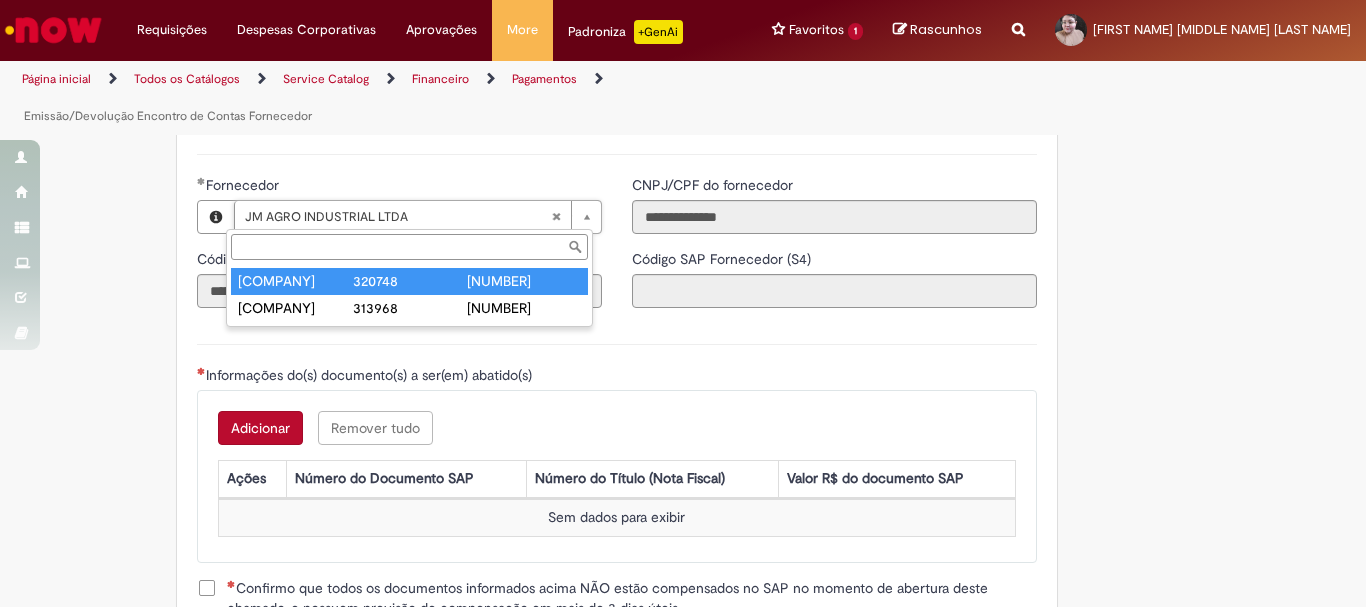 scroll, scrollTop: 0, scrollLeft: 180, axis: horizontal 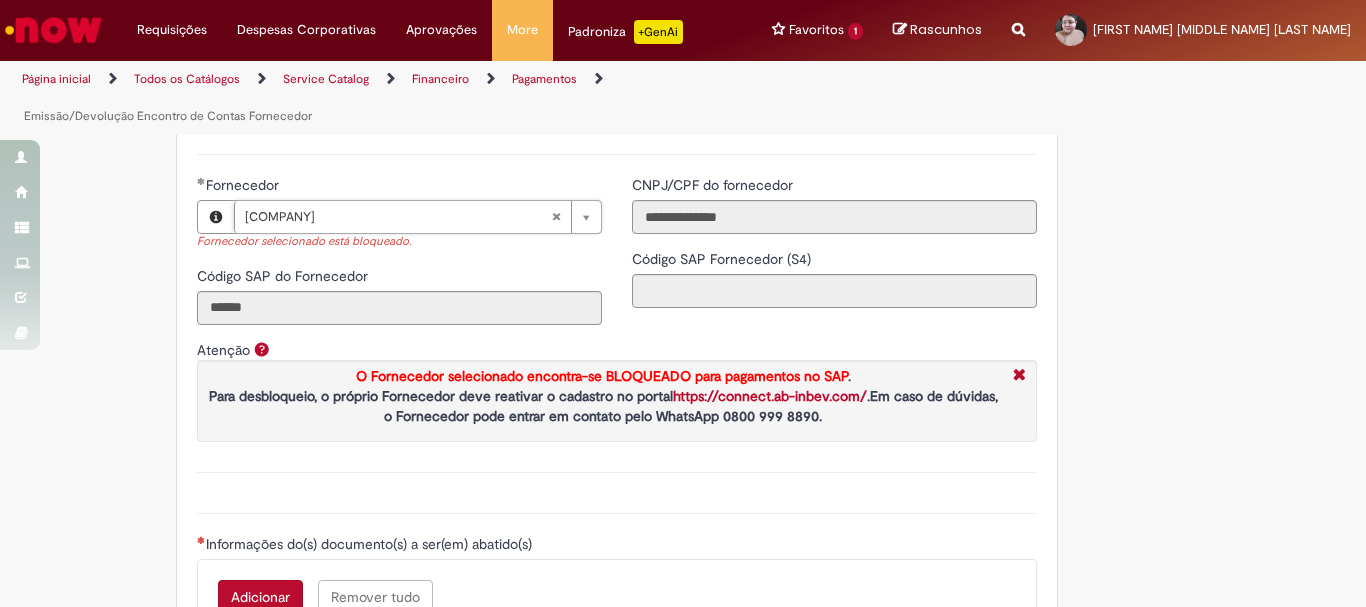 type 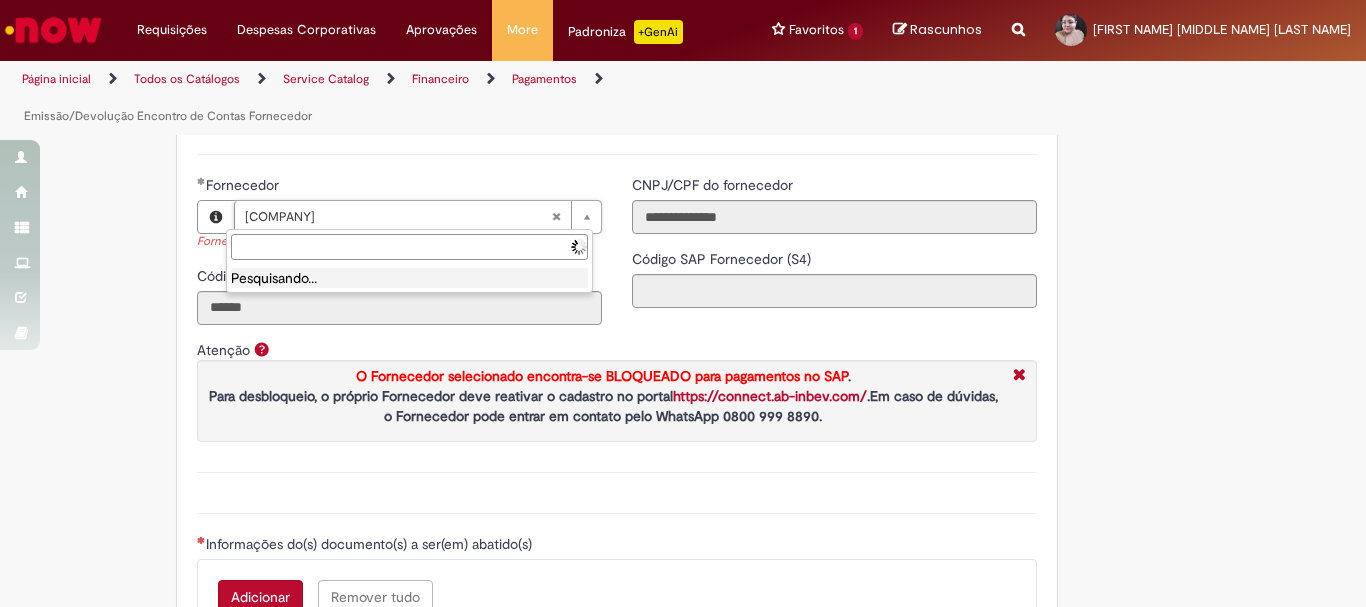 scroll, scrollTop: 0, scrollLeft: 0, axis: both 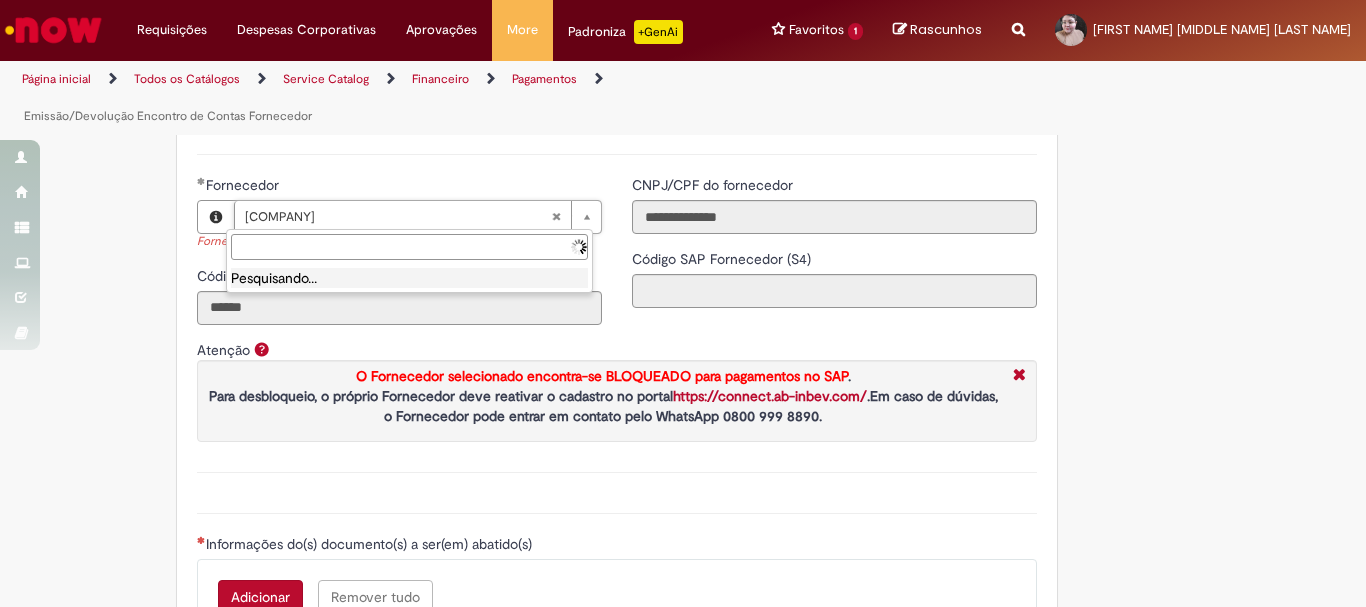 type on "**********" 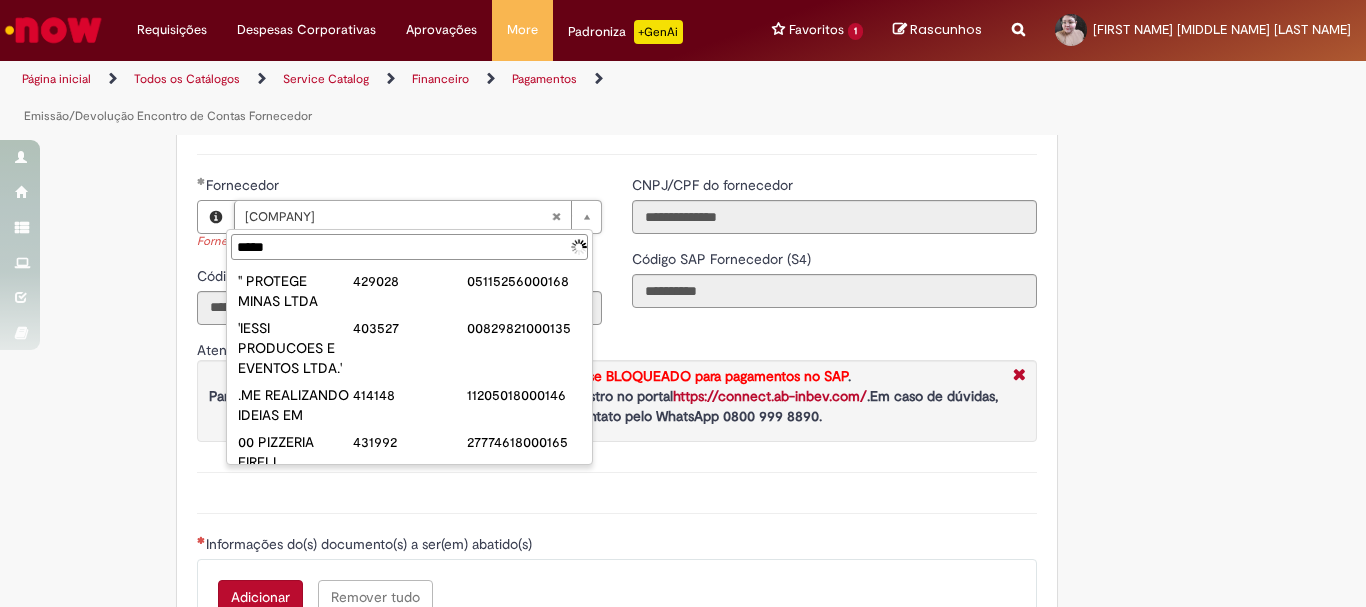type on "******" 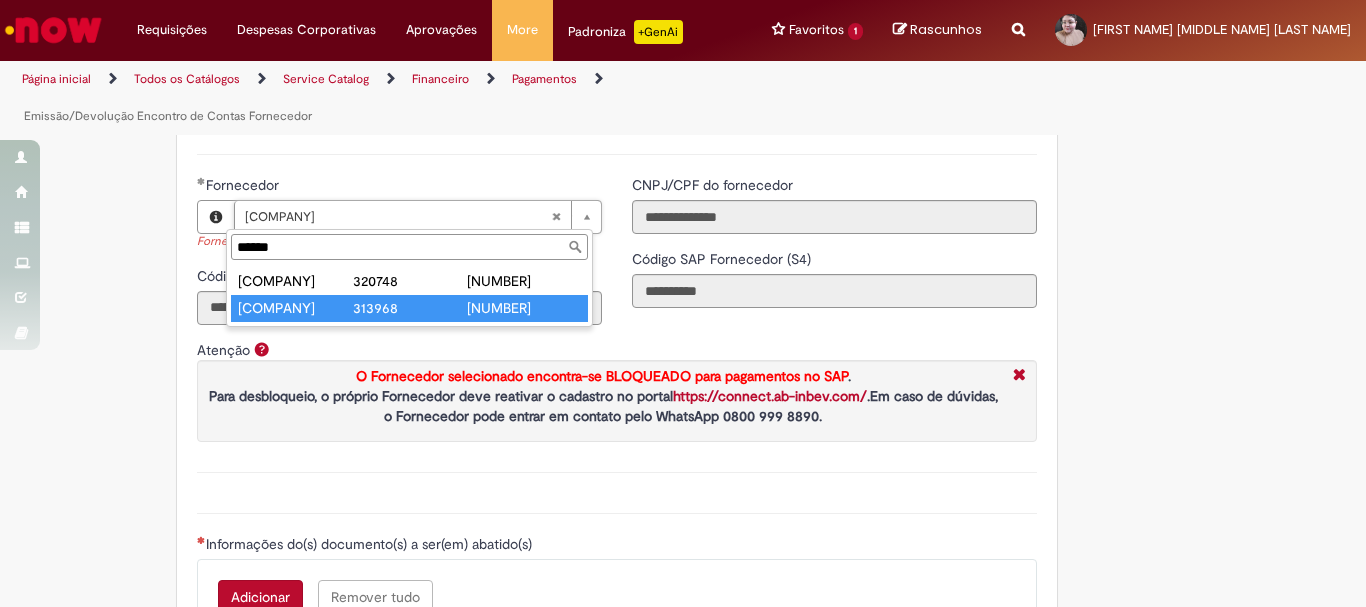 type on "**********" 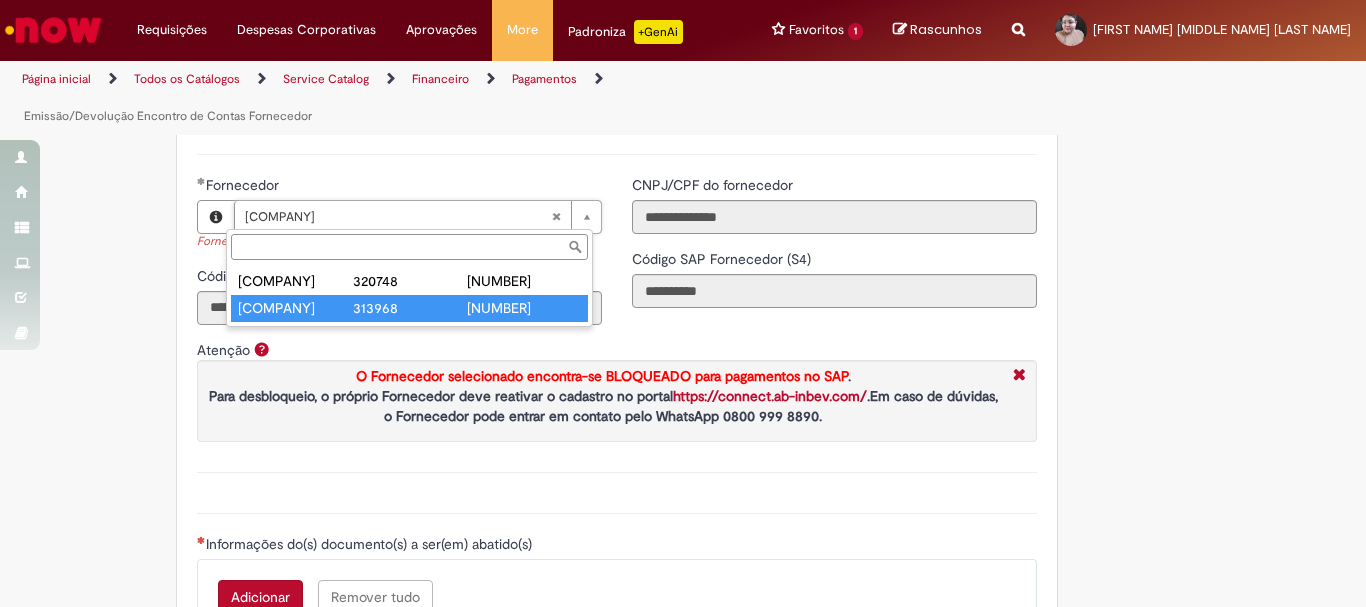 type on "******" 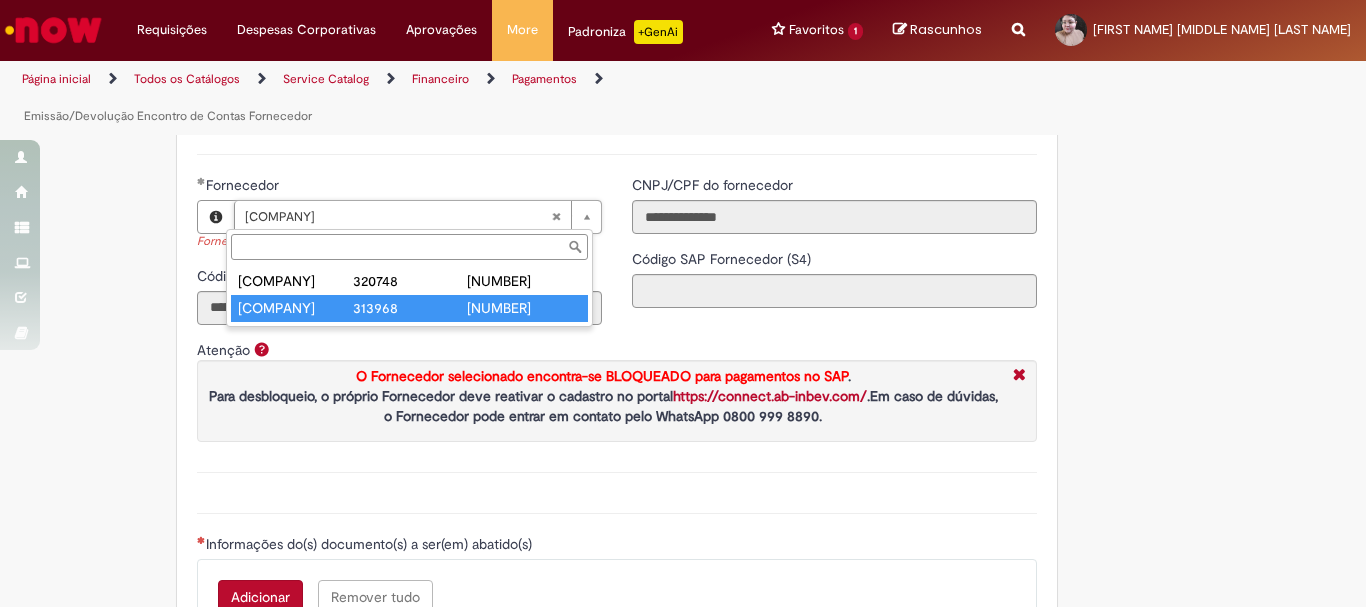 scroll, scrollTop: 0, scrollLeft: 280, axis: horizontal 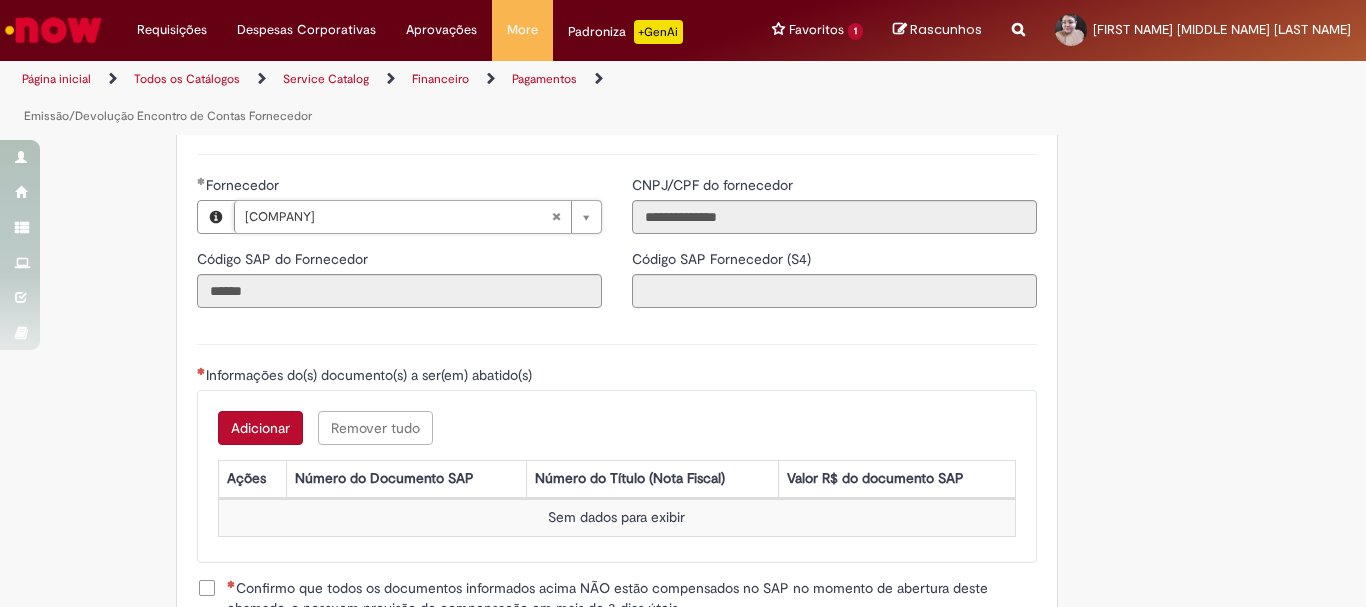 type on "**********" 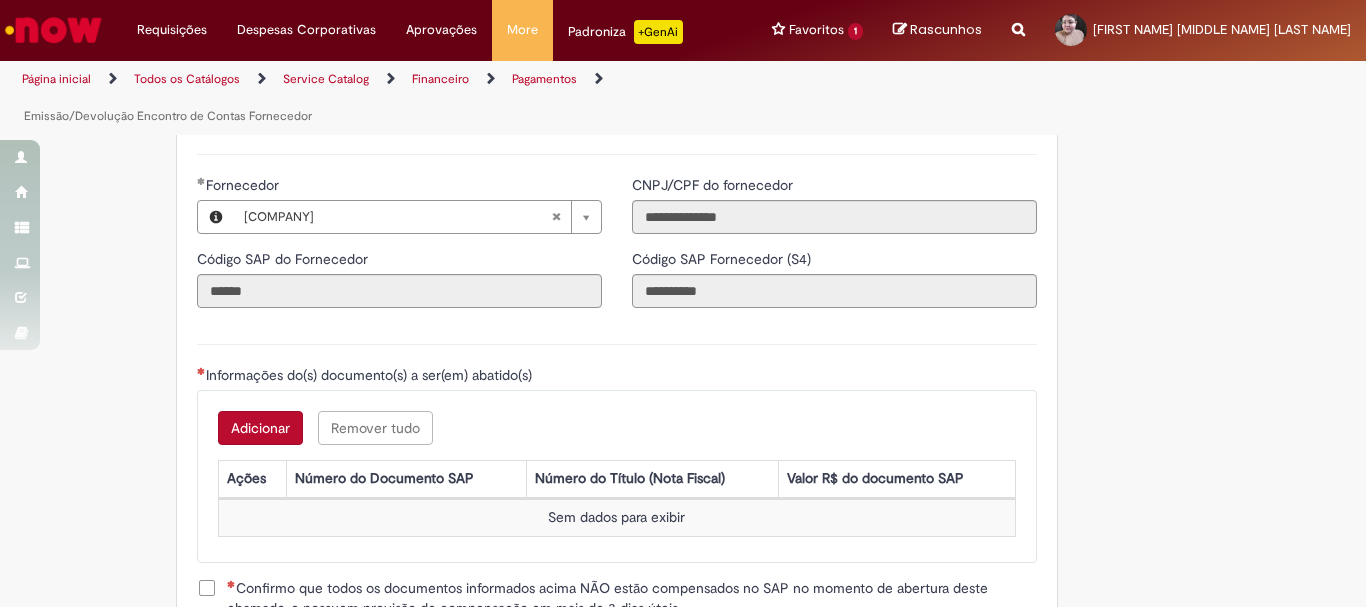 scroll, scrollTop: 0, scrollLeft: 0, axis: both 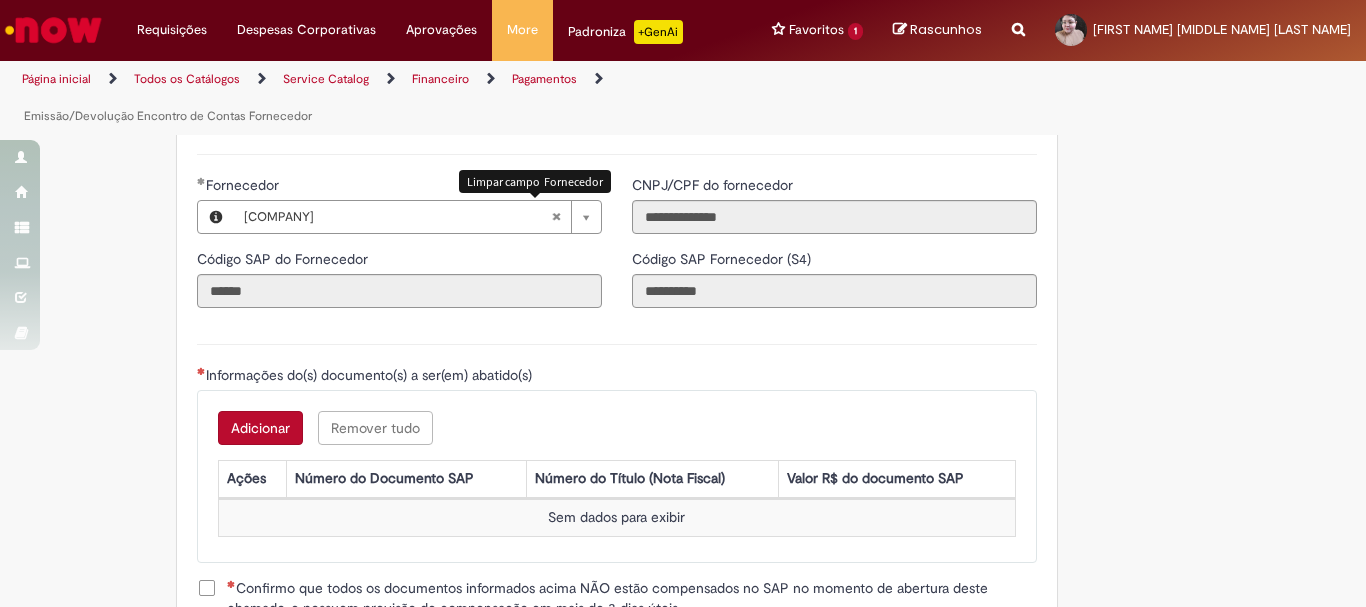 click at bounding box center (556, 217) 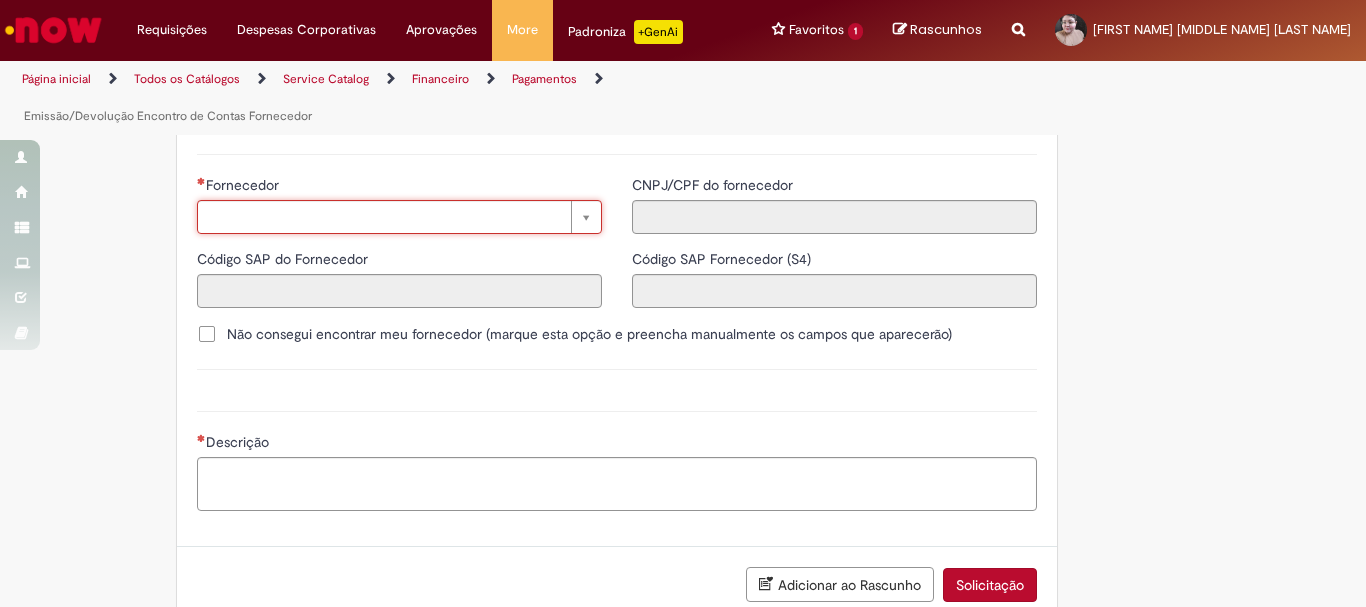 scroll, scrollTop: 0, scrollLeft: 0, axis: both 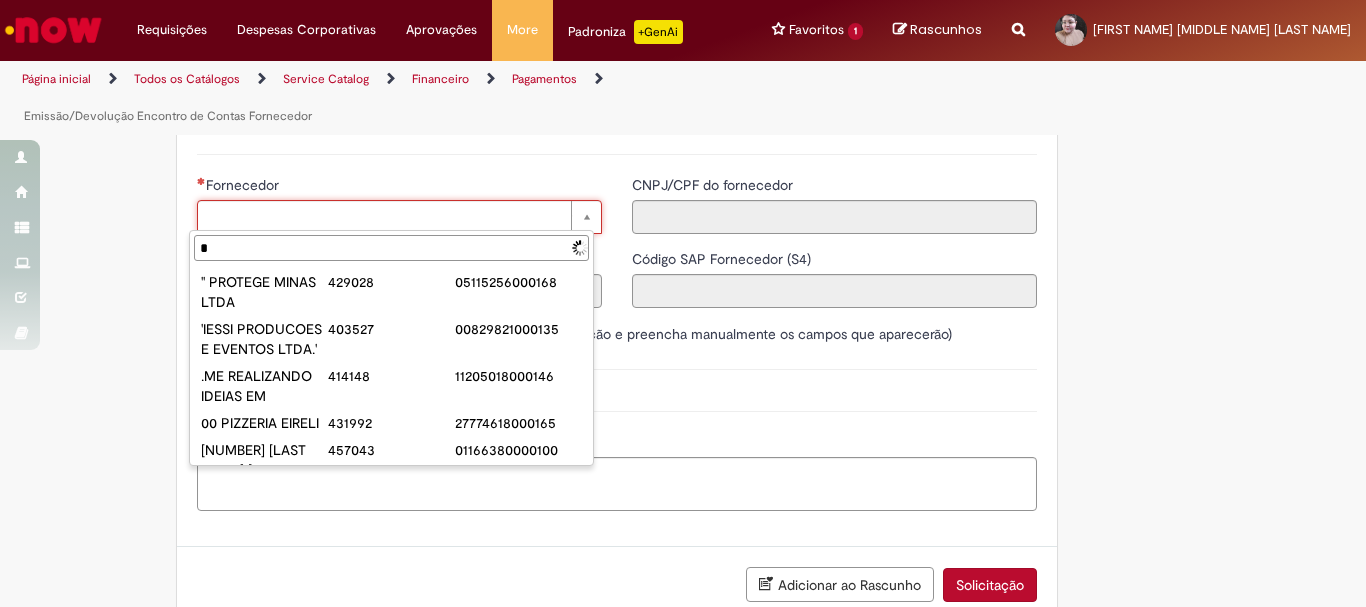type on "**" 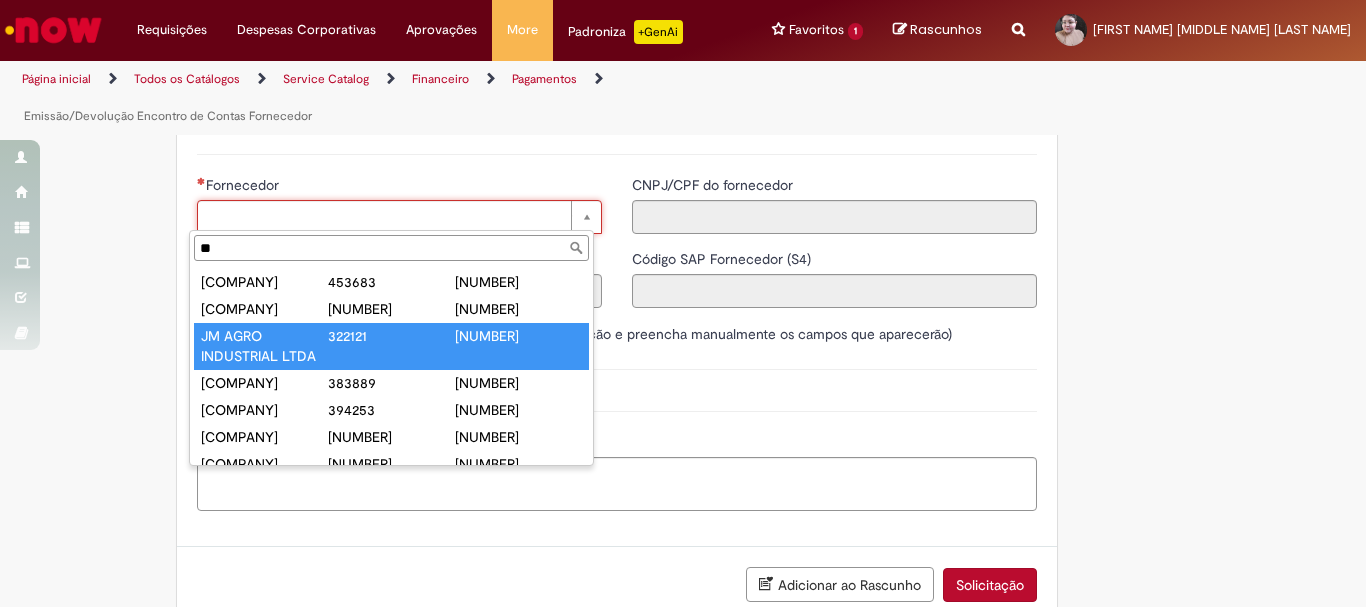 type on "**********" 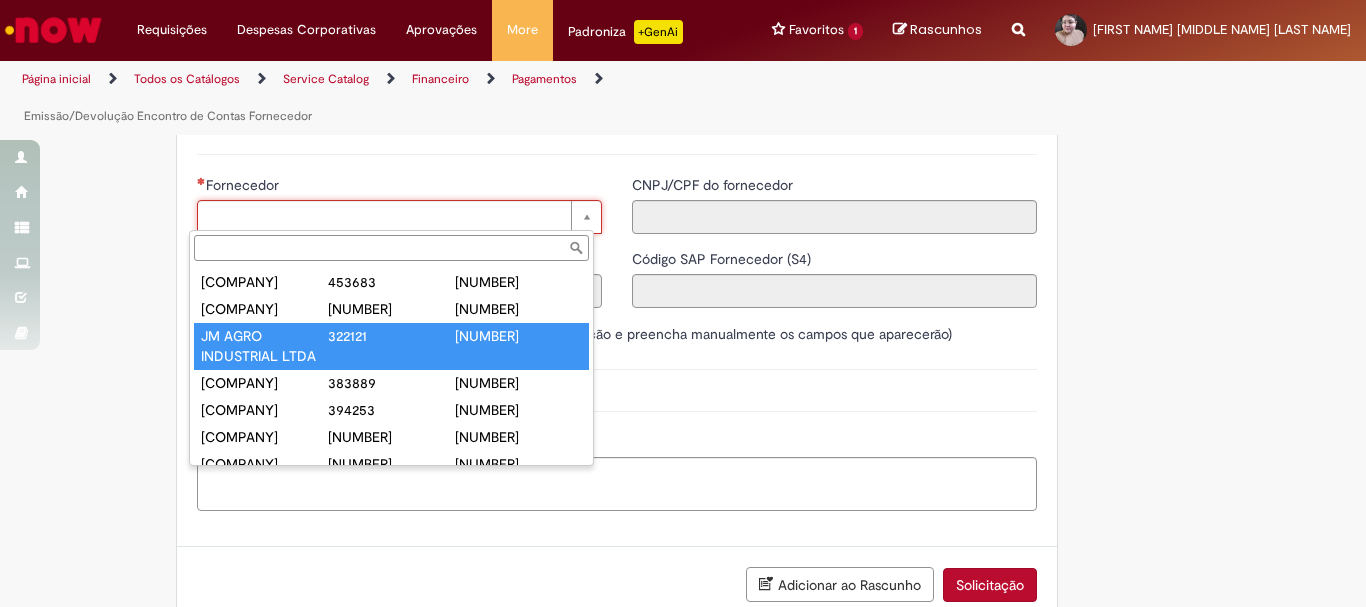 type on "******" 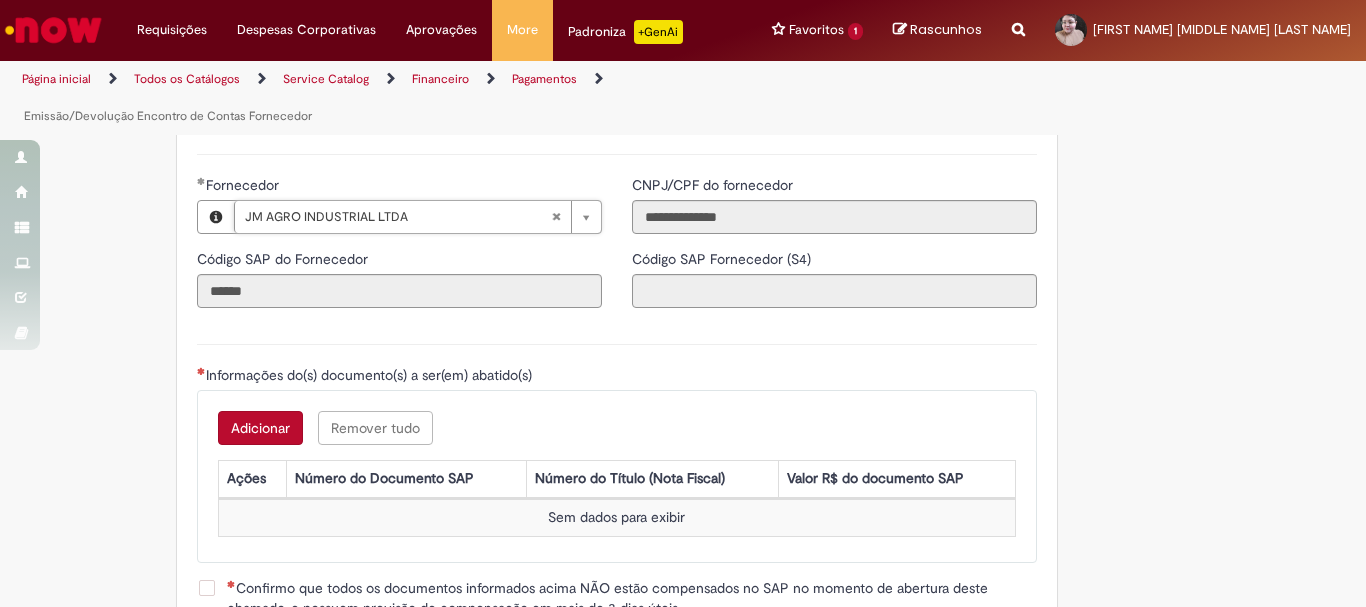 type on "**********" 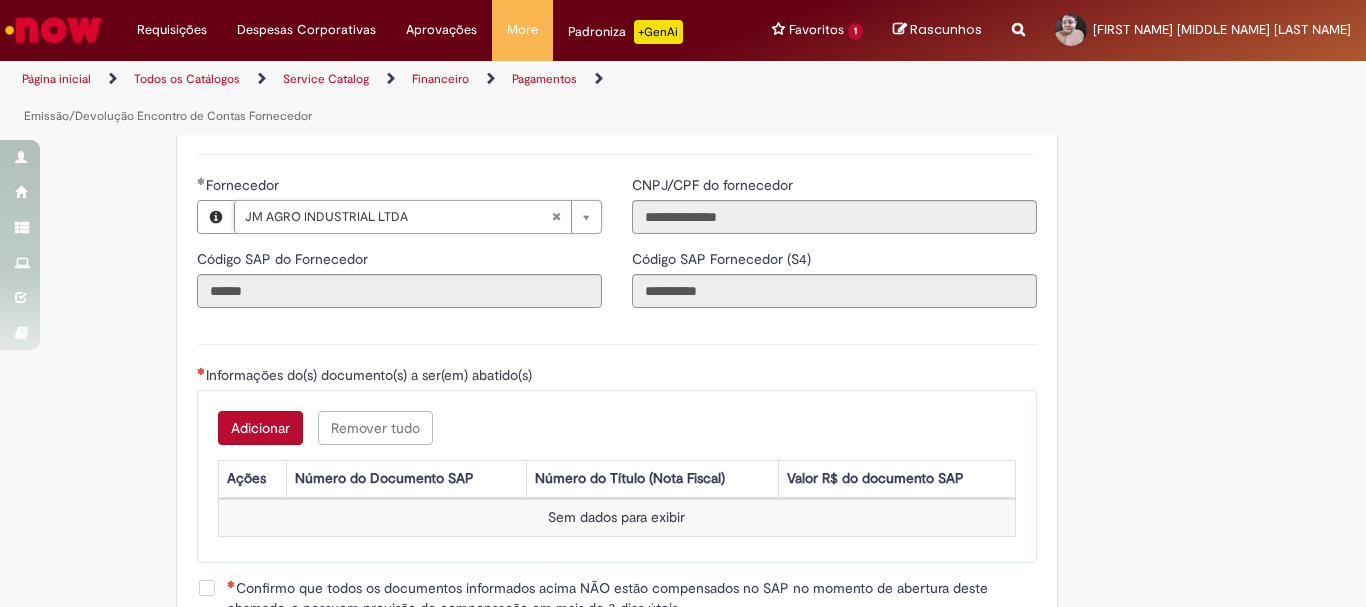 type 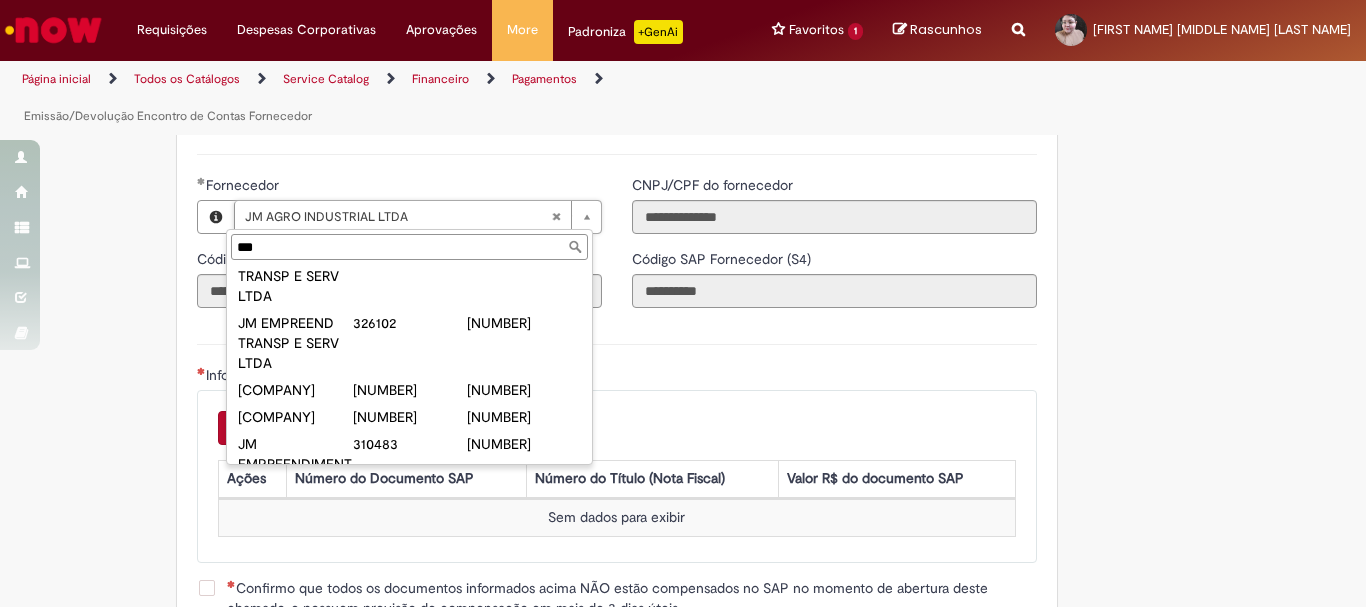 scroll, scrollTop: 698, scrollLeft: 0, axis: vertical 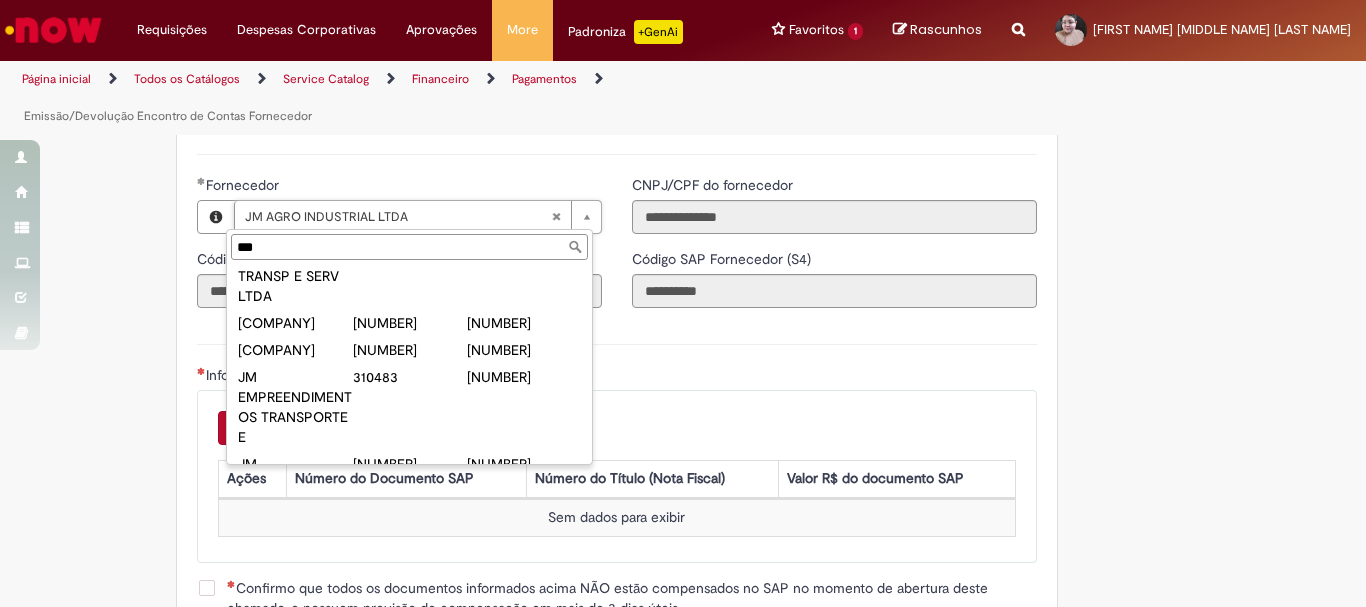 type on "**" 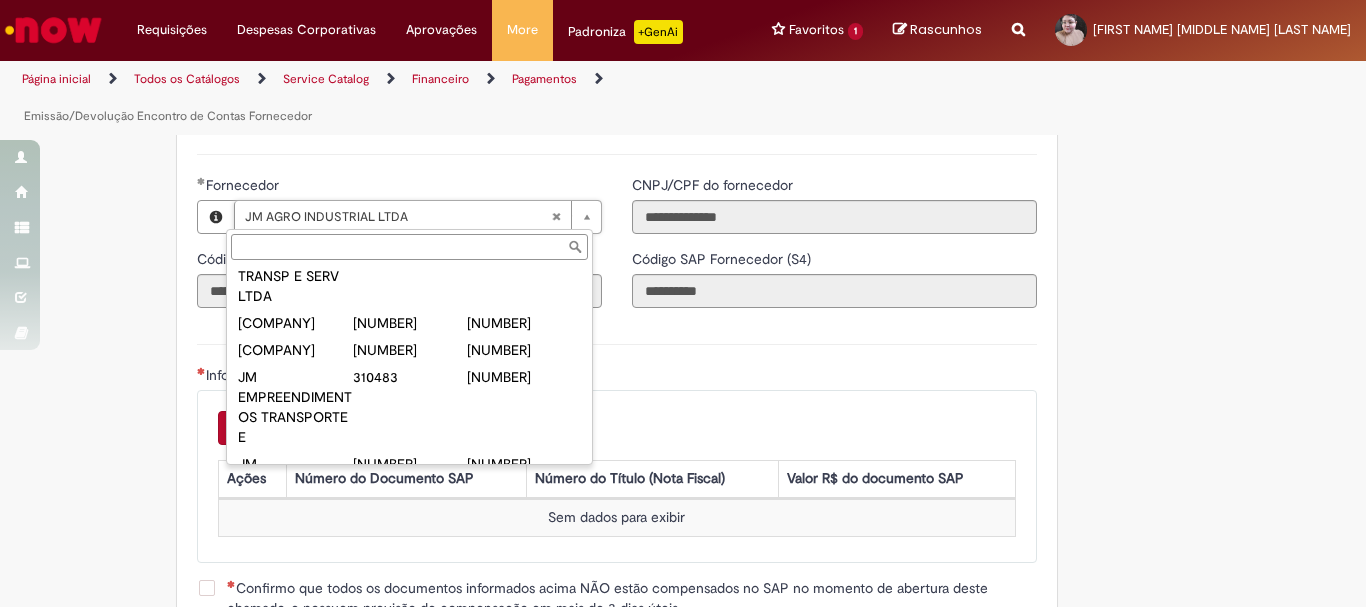 scroll, scrollTop: 0, scrollLeft: 180, axis: horizontal 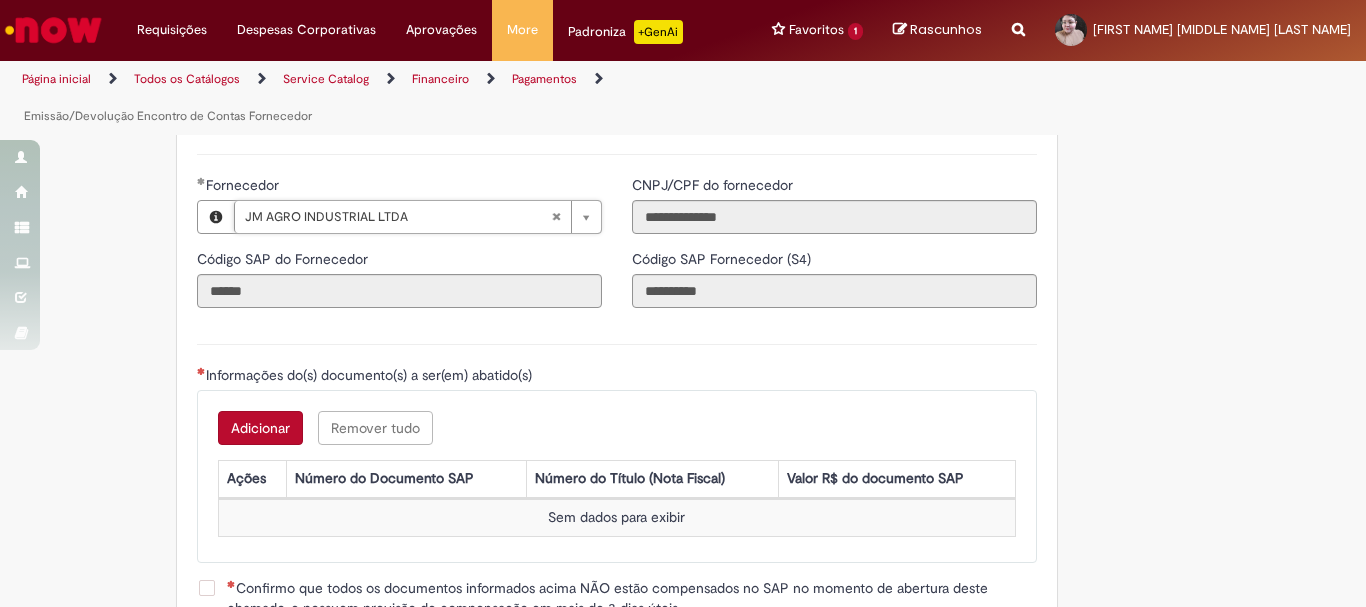 type 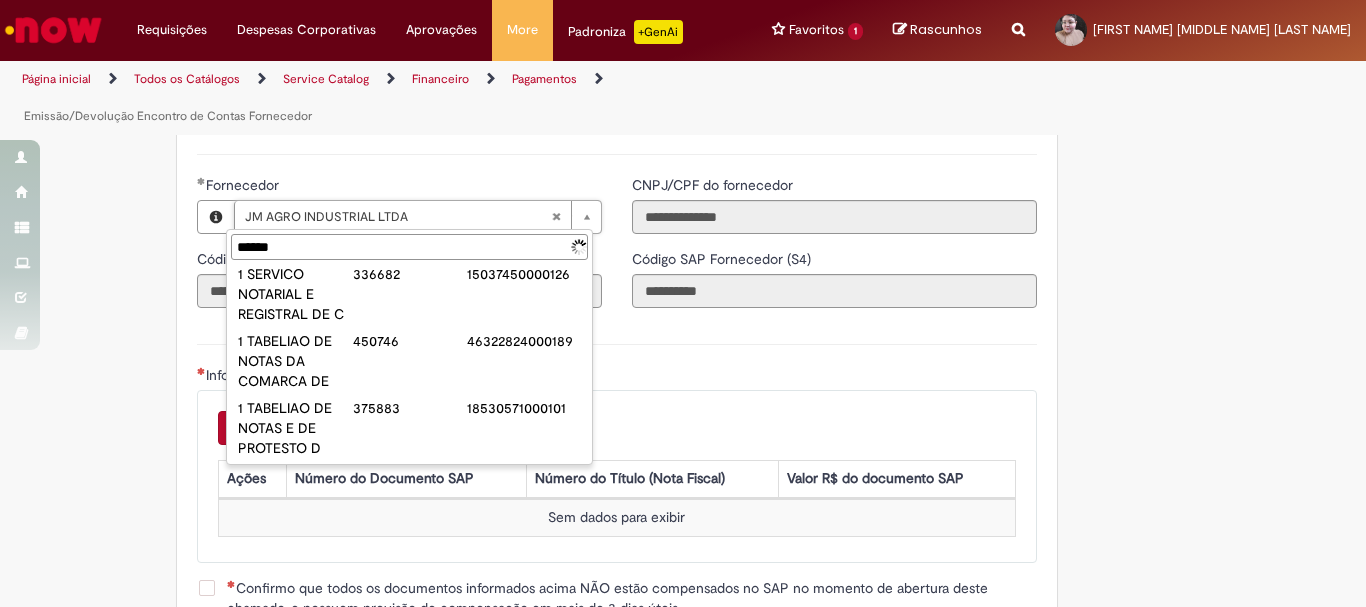 type on "*******" 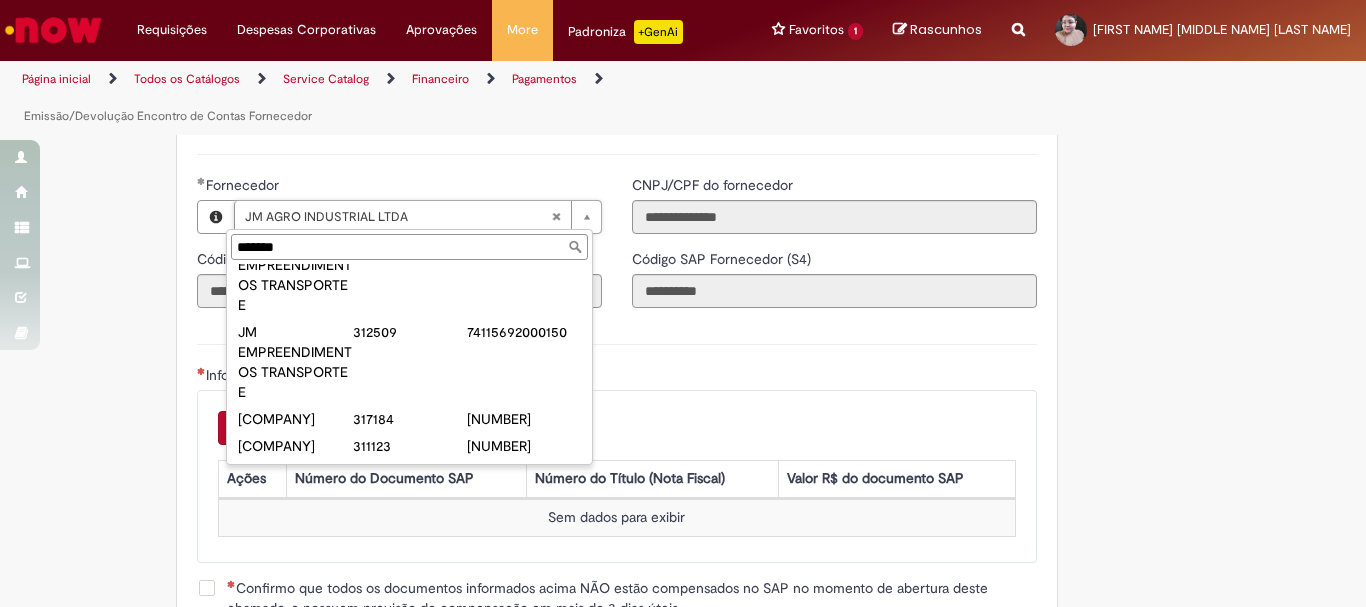 type on "**********" 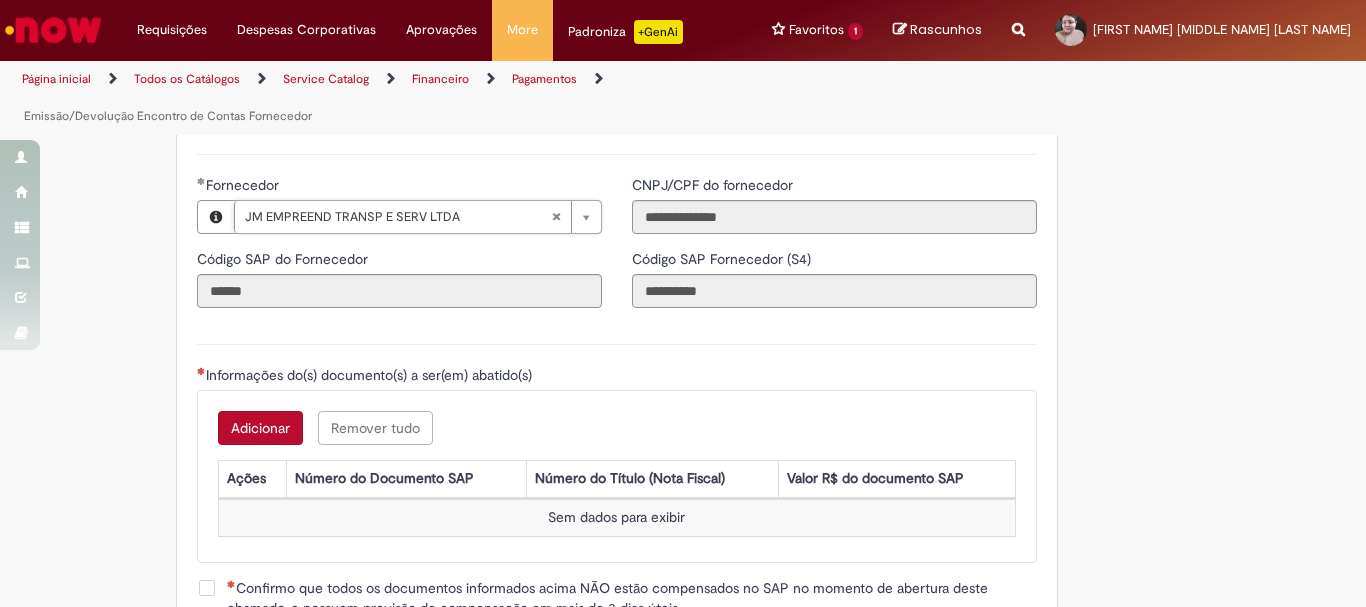 type on "******" 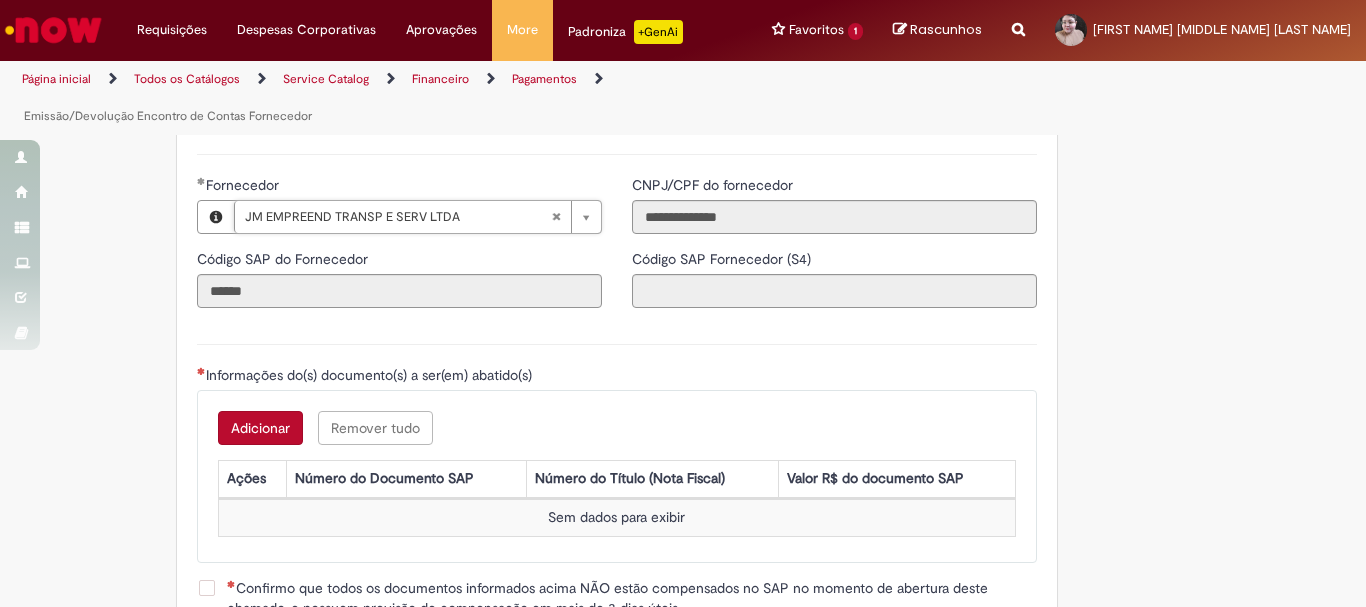 scroll, scrollTop: 0, scrollLeft: 180, axis: horizontal 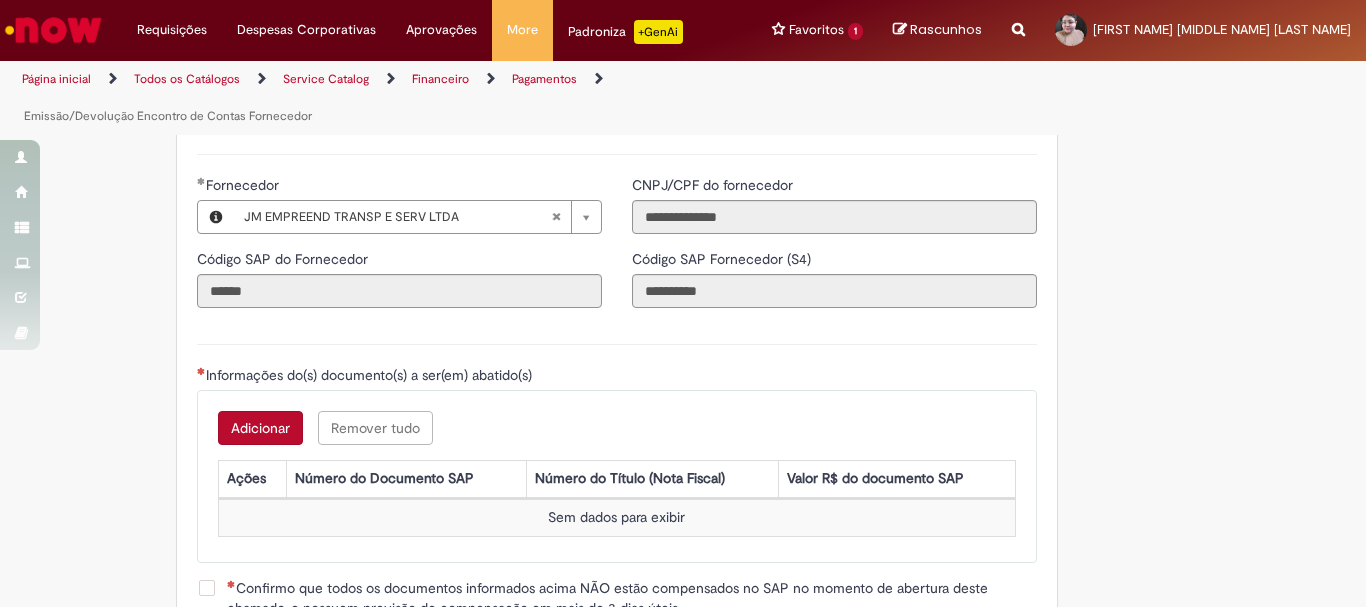 click on "Adicionar" at bounding box center (260, 428) 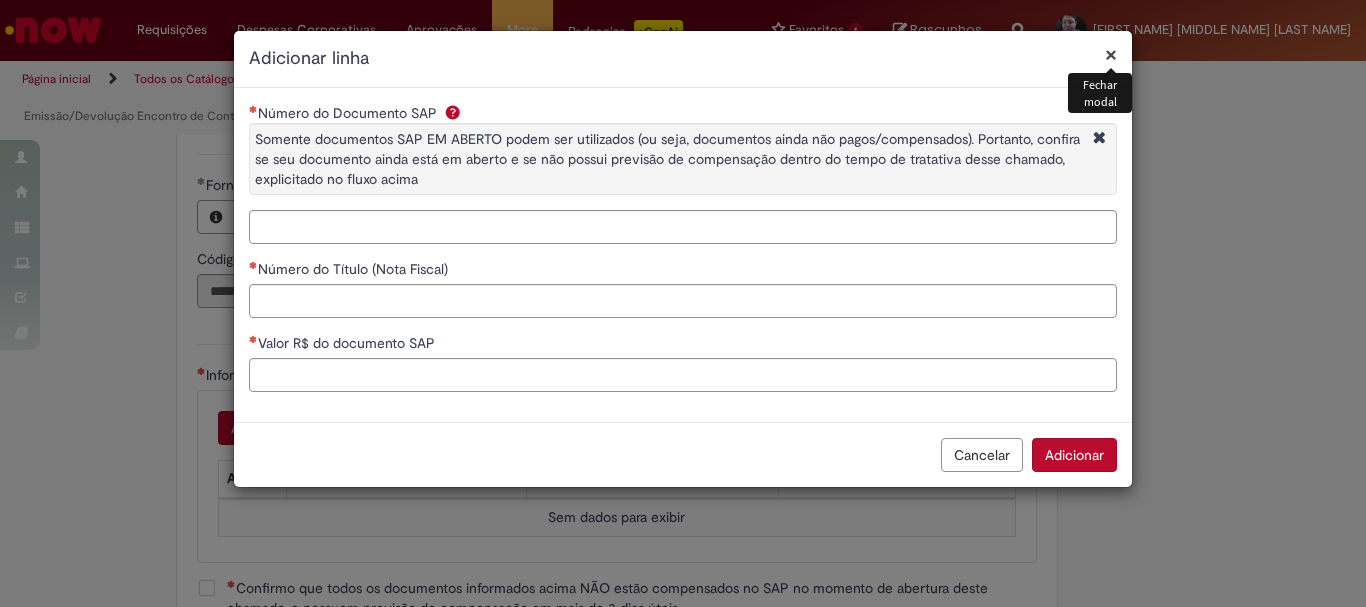 type 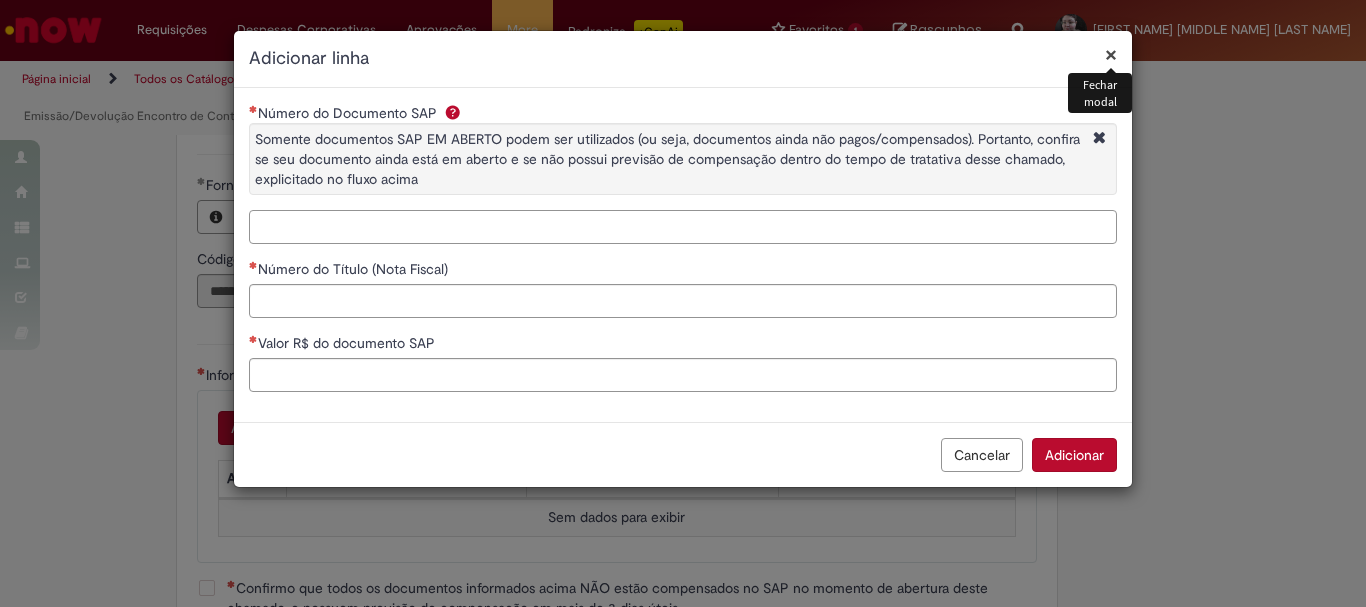 click on "Número do Documento SAP Somente documentos SAP EM ABERTO podem ser utilizados (ou seja, documentos ainda não pagos/compensados). Portanto, confira se seu documento ainda está em aberto e se não possui previsão de compensação dentro do tempo de tratativa desse chamado, explicitado no fluxo acima" at bounding box center (683, 227) 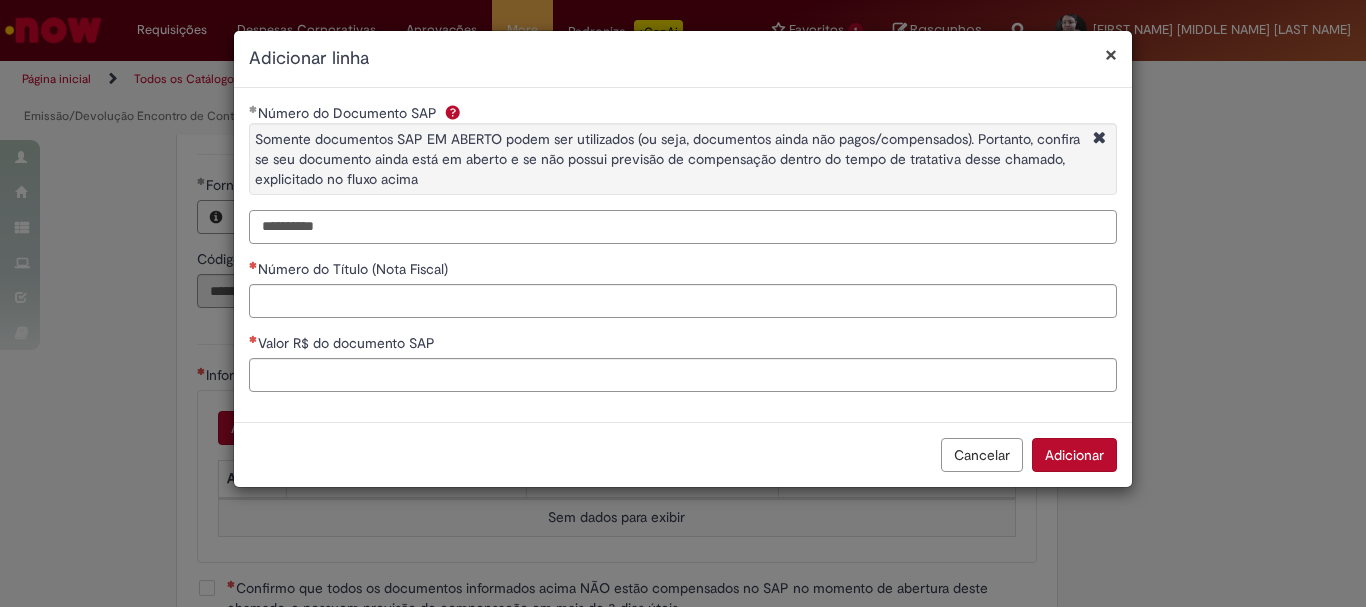 type on "**********" 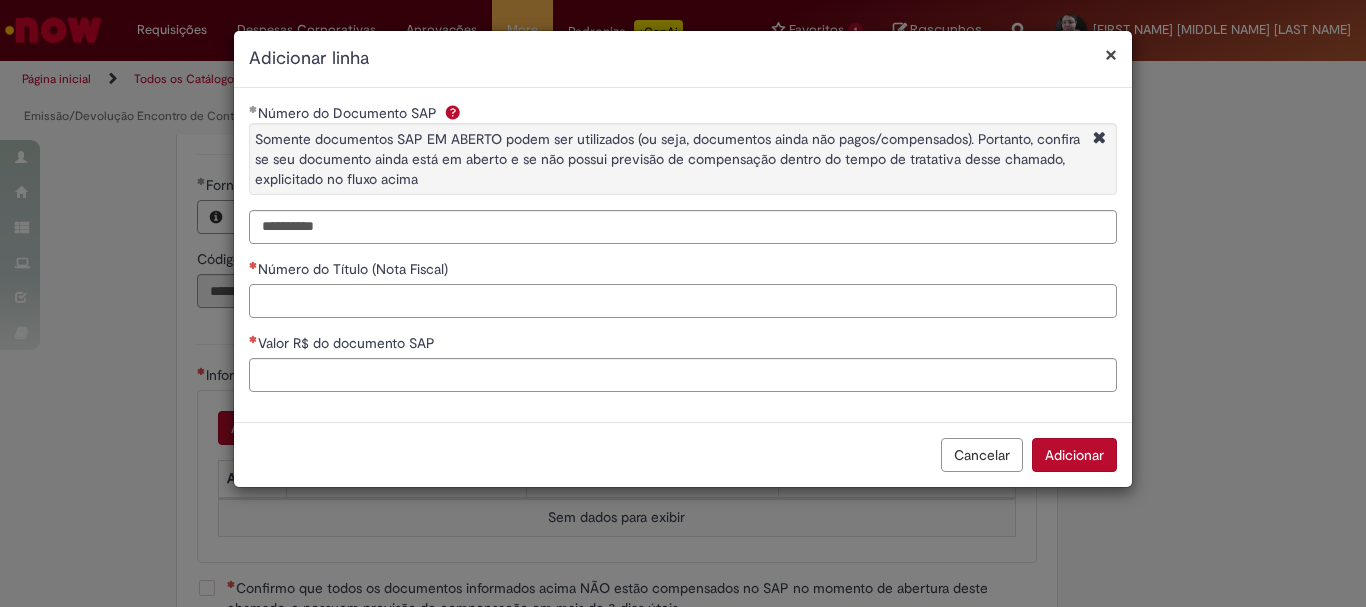 paste on "******" 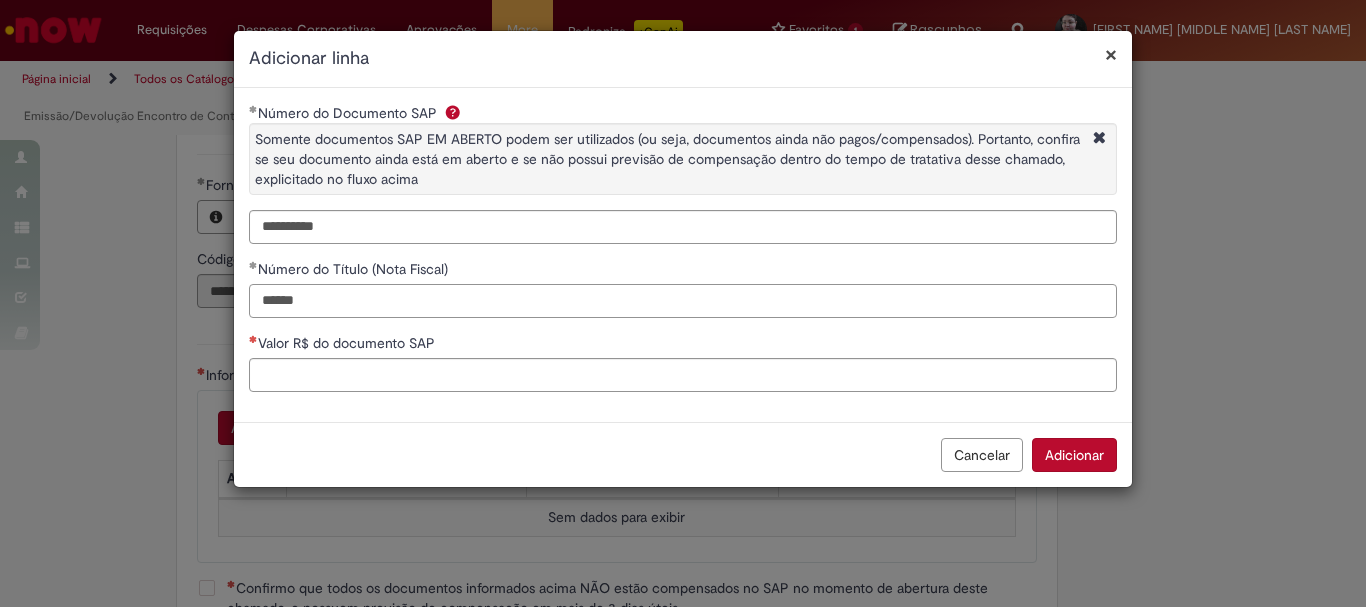 type on "******" 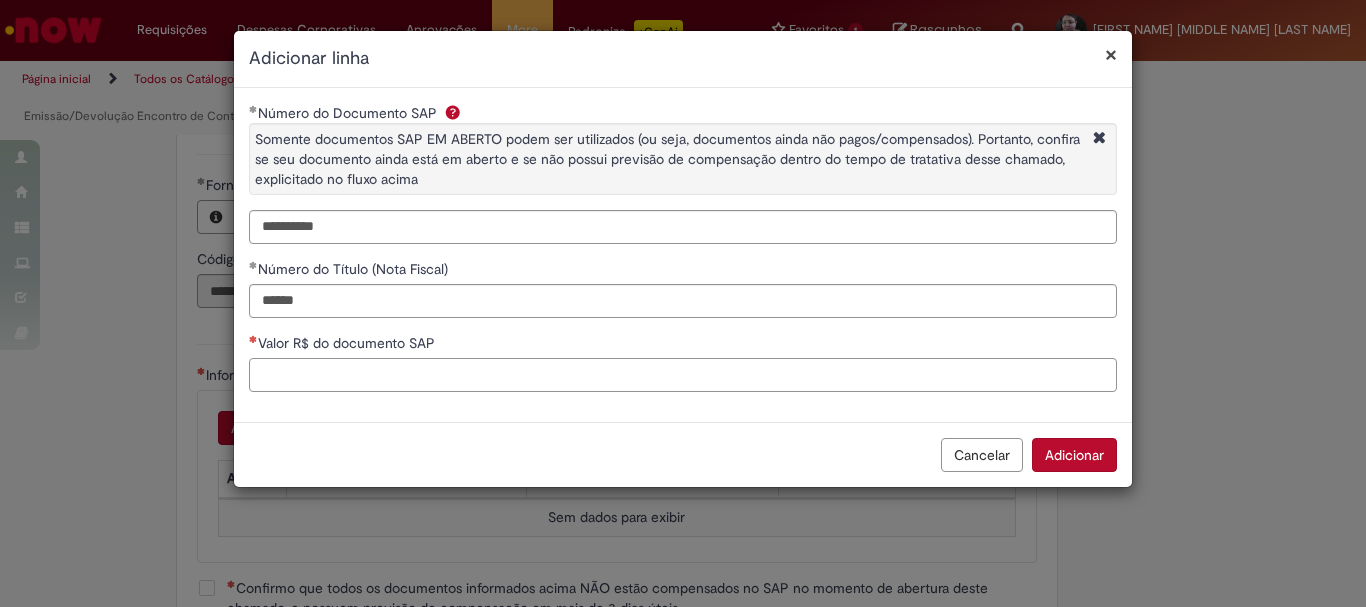 paste on "*********" 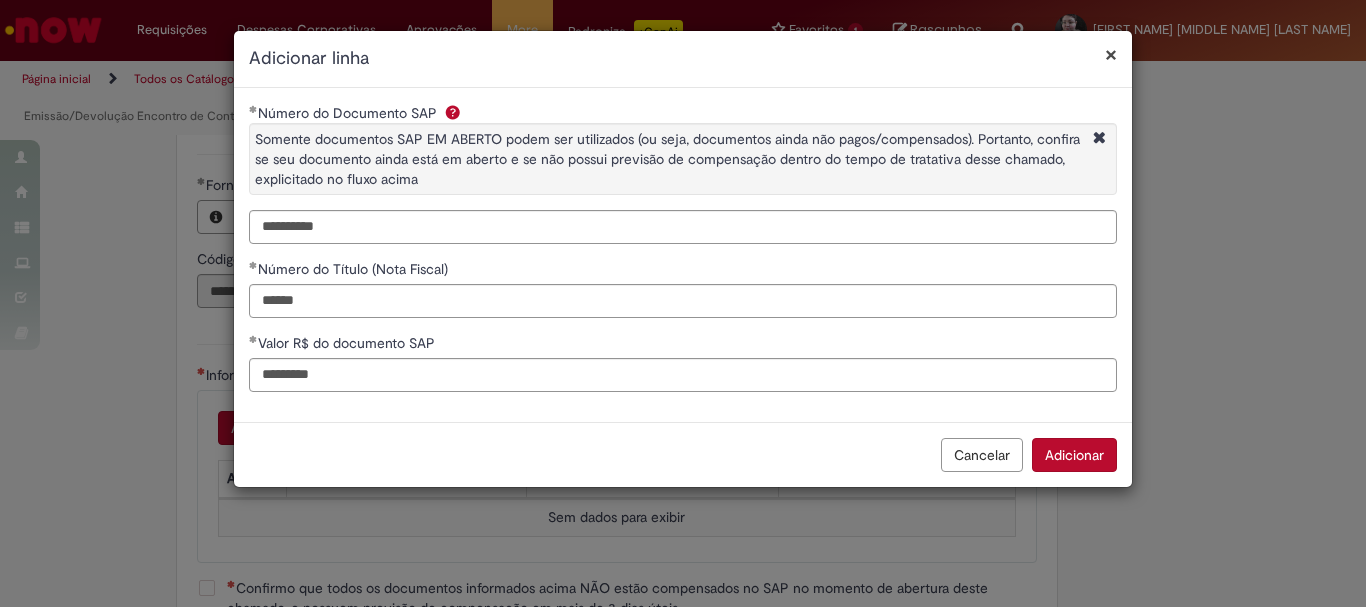 type on "**********" 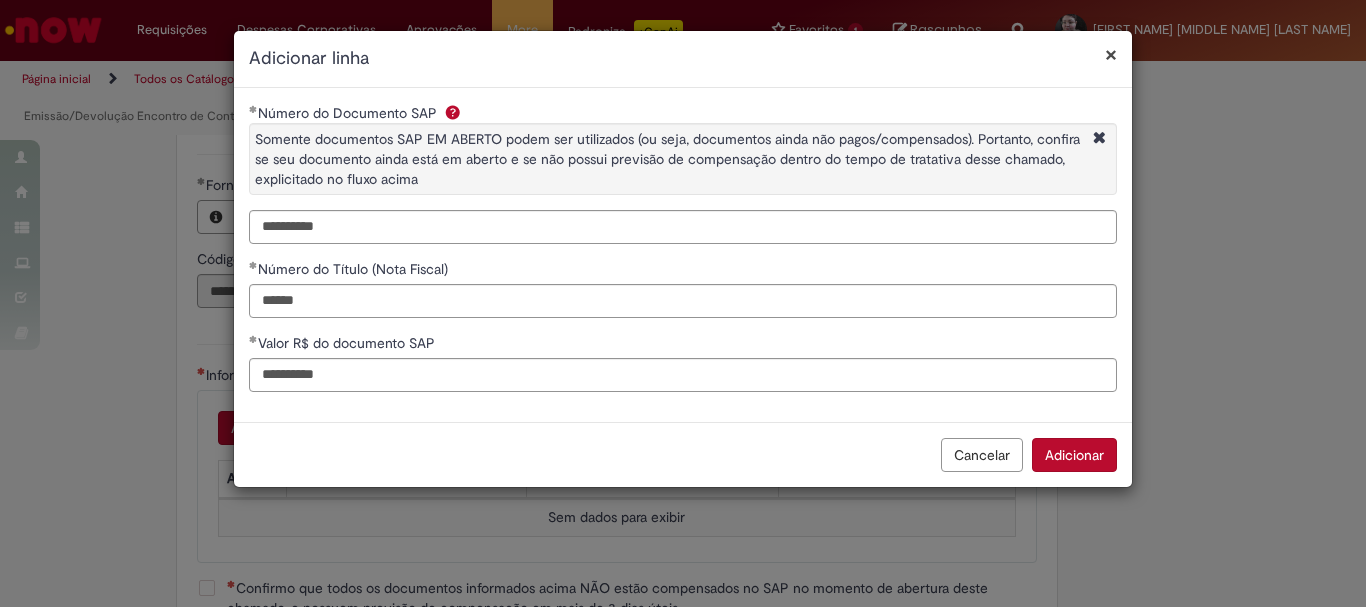 click on "Adicionar" at bounding box center (1074, 455) 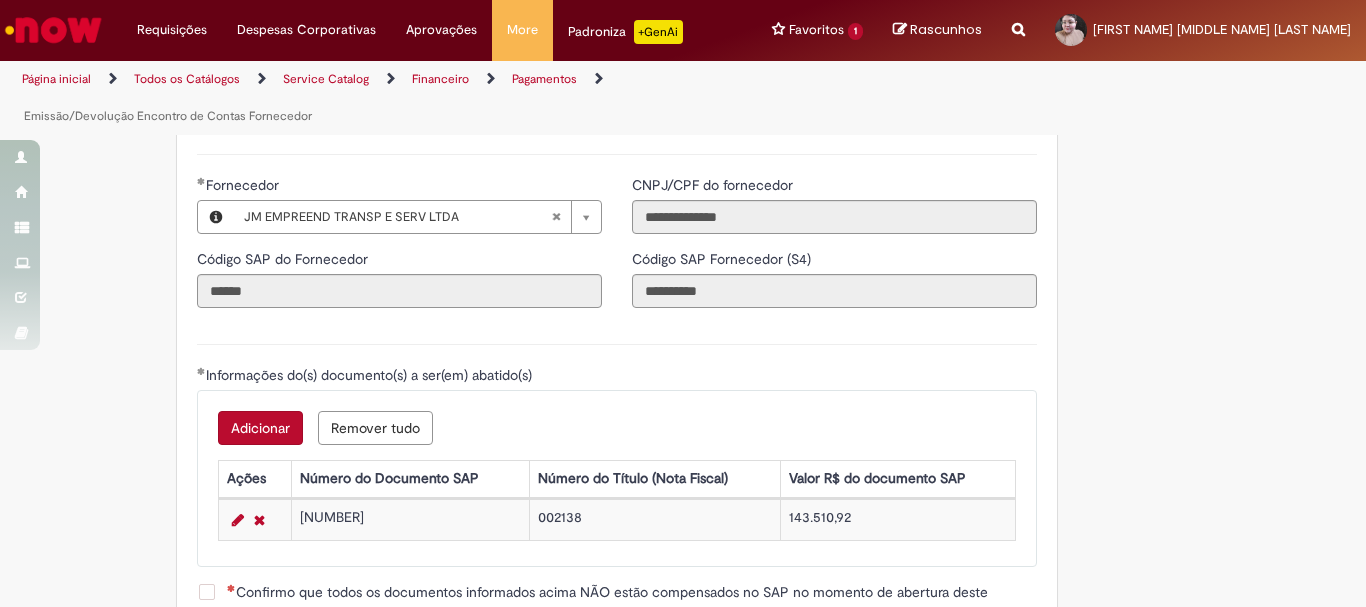 click on "Adicionar Remover tudo Informações do(s) documento(s) a ser(em) abatido(s) Ações Número do Documento SAP Número do Título (Nota Fiscal) Valor R$ do documento SAP [NUMBER] [NUMBER] [PRICE]" at bounding box center [617, 478] 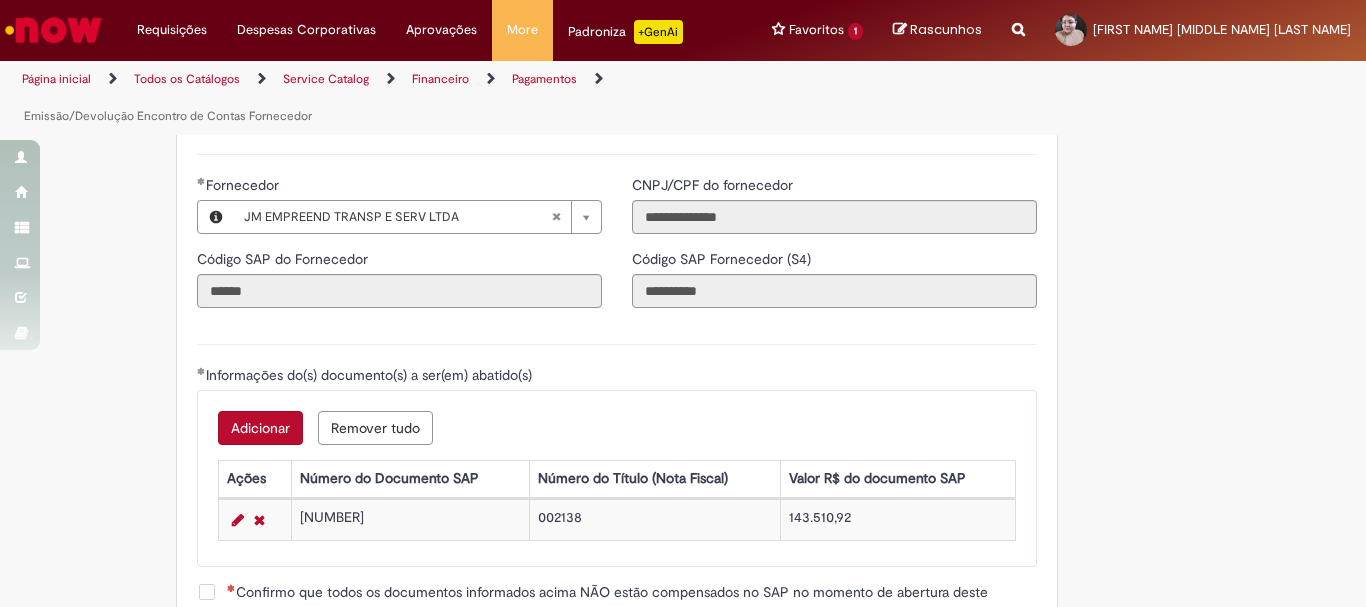 click on "Adicionar" at bounding box center (260, 428) 